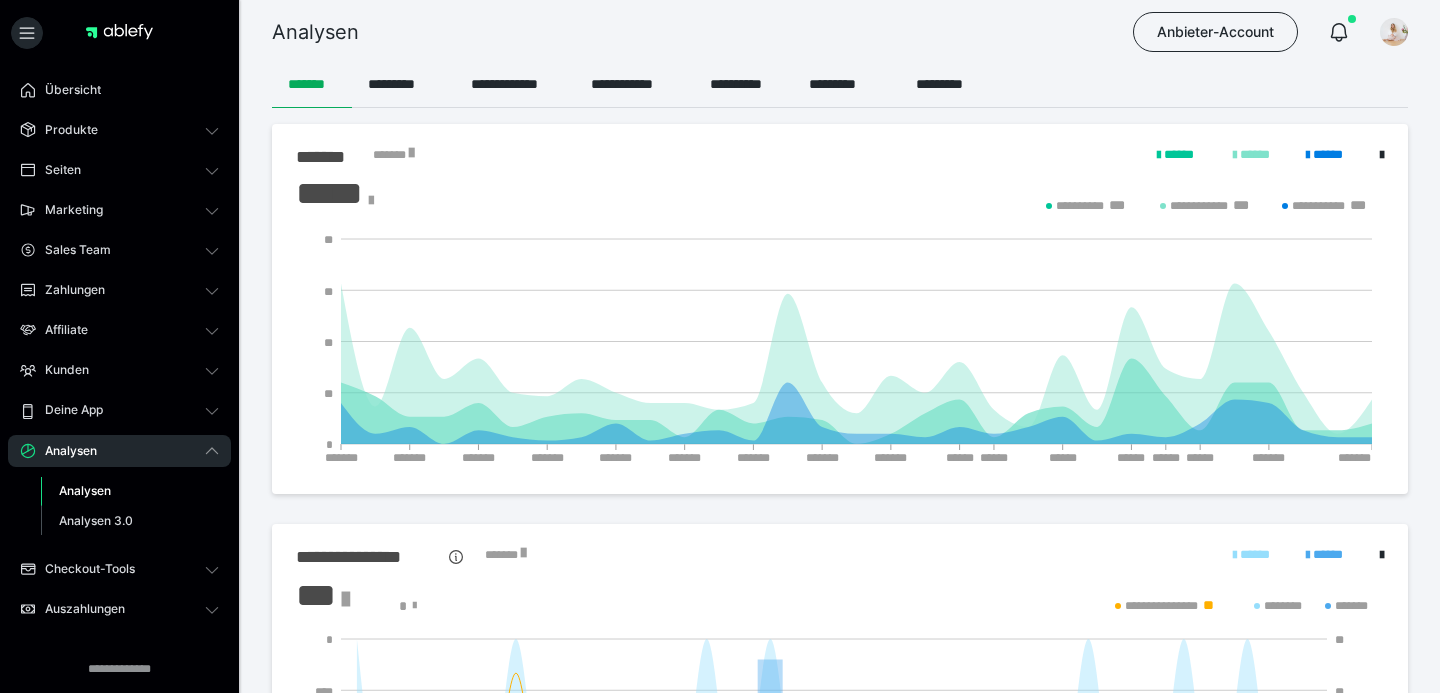 scroll, scrollTop: 0, scrollLeft: 0, axis: both 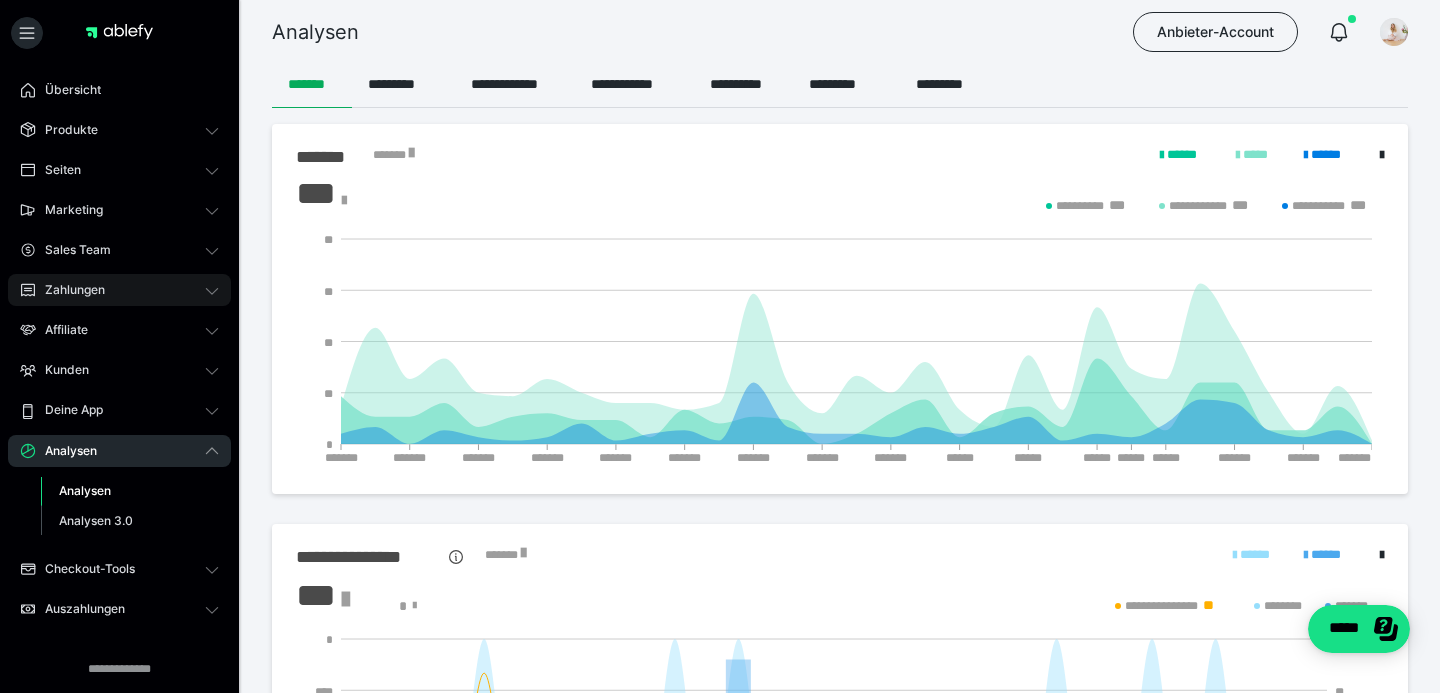 click on "Zahlungen" at bounding box center (68, 290) 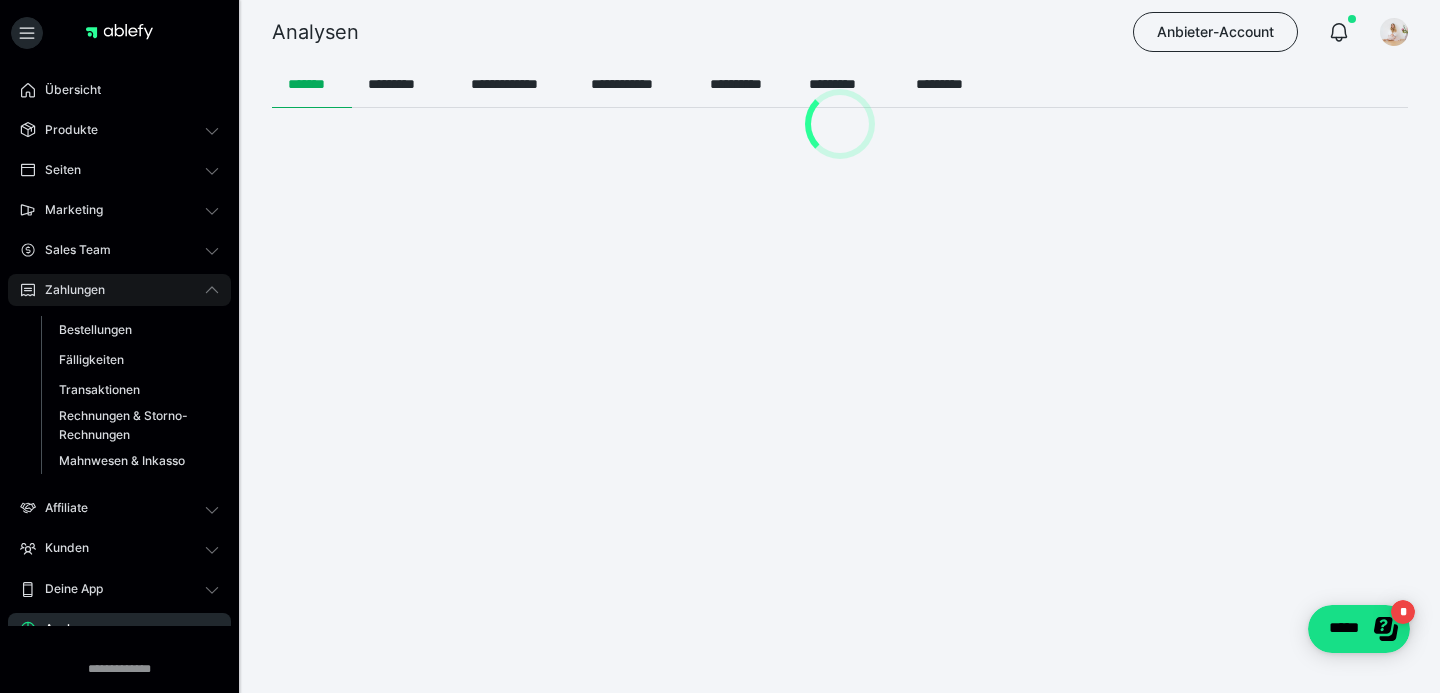 scroll, scrollTop: 0, scrollLeft: 0, axis: both 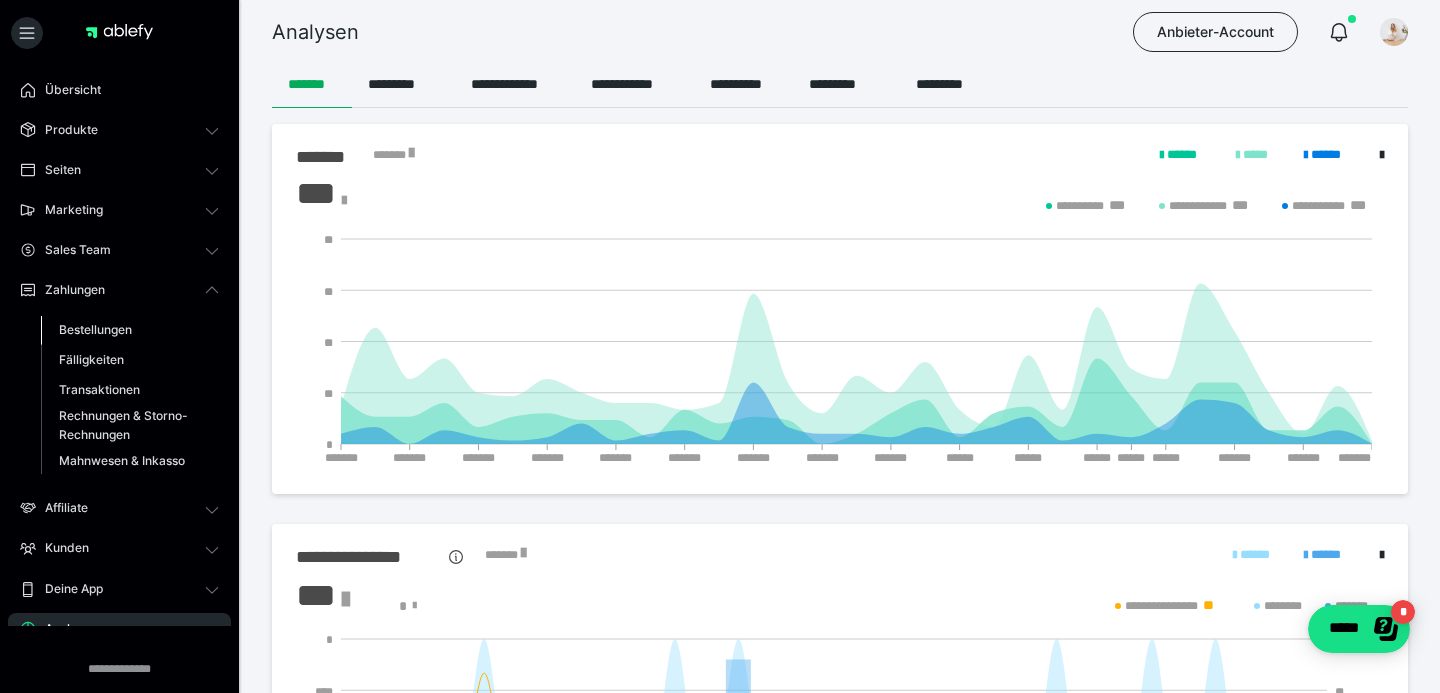 click on "Bestellungen" at bounding box center [95, 329] 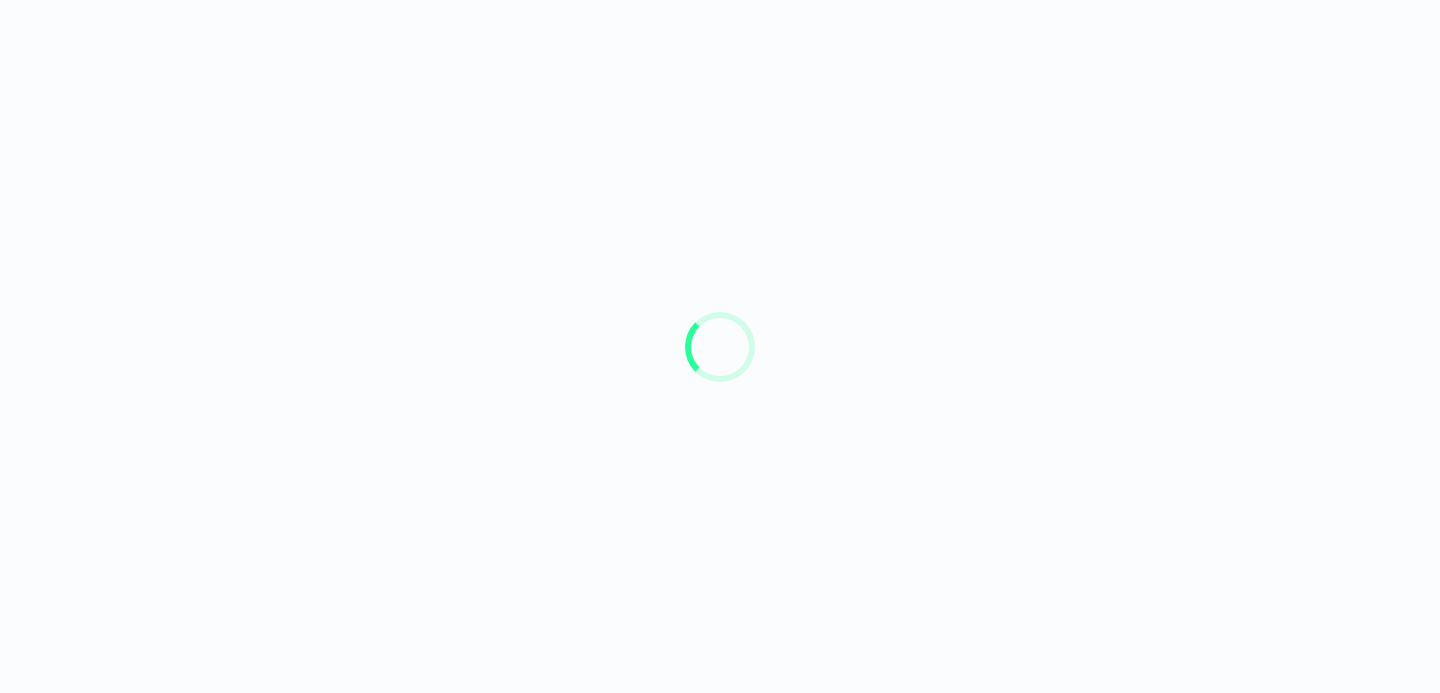 scroll, scrollTop: 0, scrollLeft: 0, axis: both 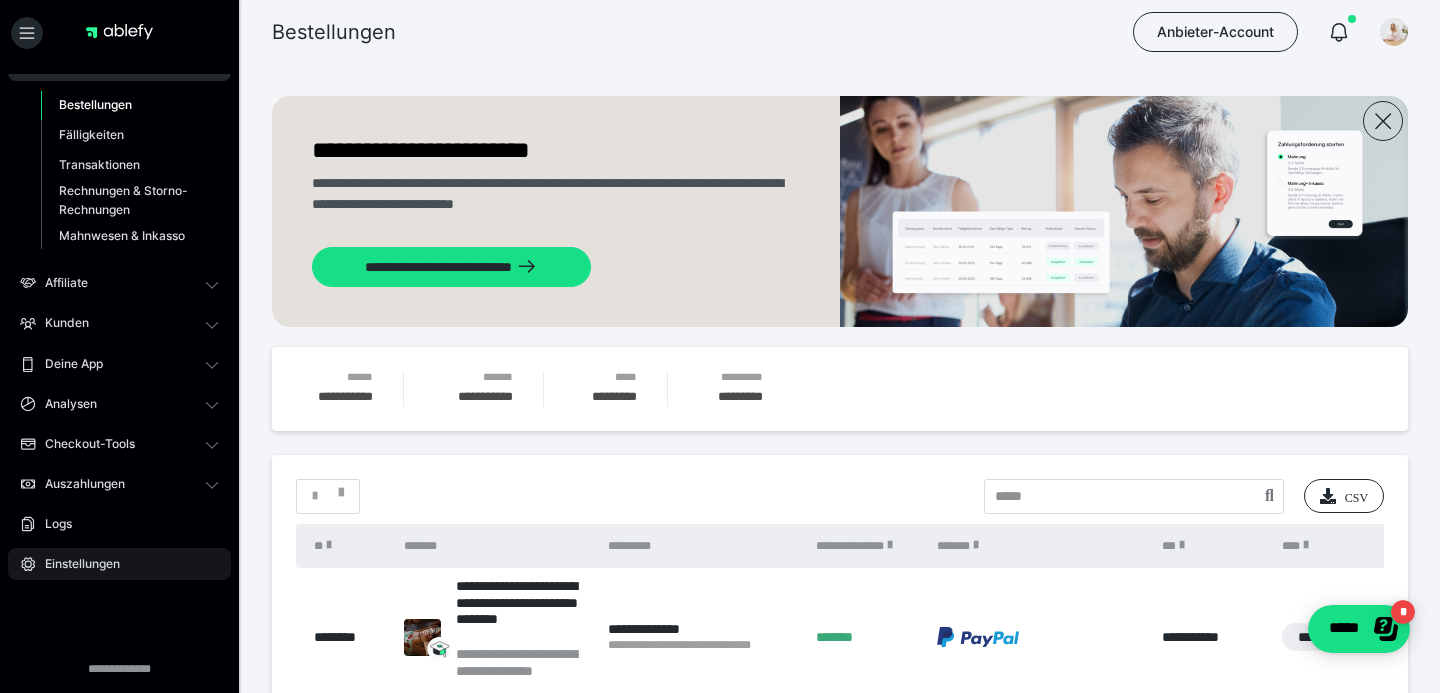 click on "Einstellungen" at bounding box center (75, 564) 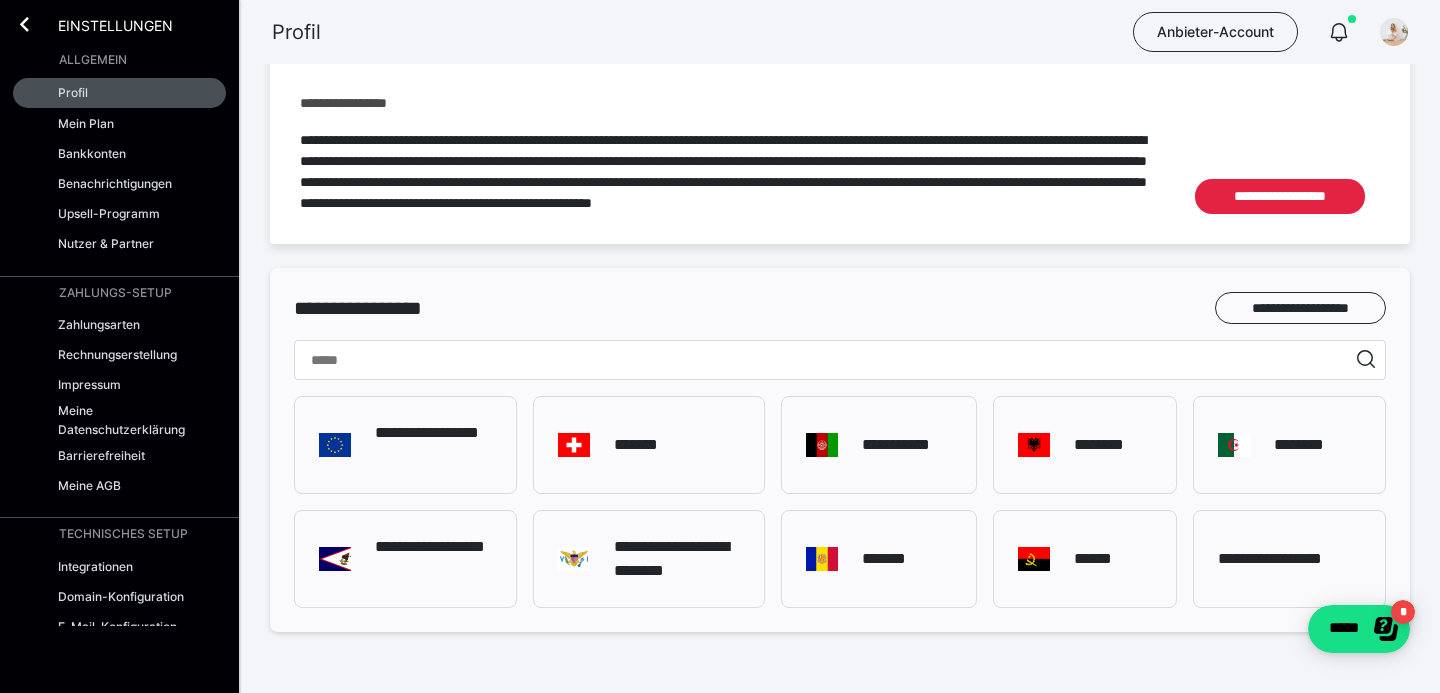 scroll, scrollTop: 1196, scrollLeft: 0, axis: vertical 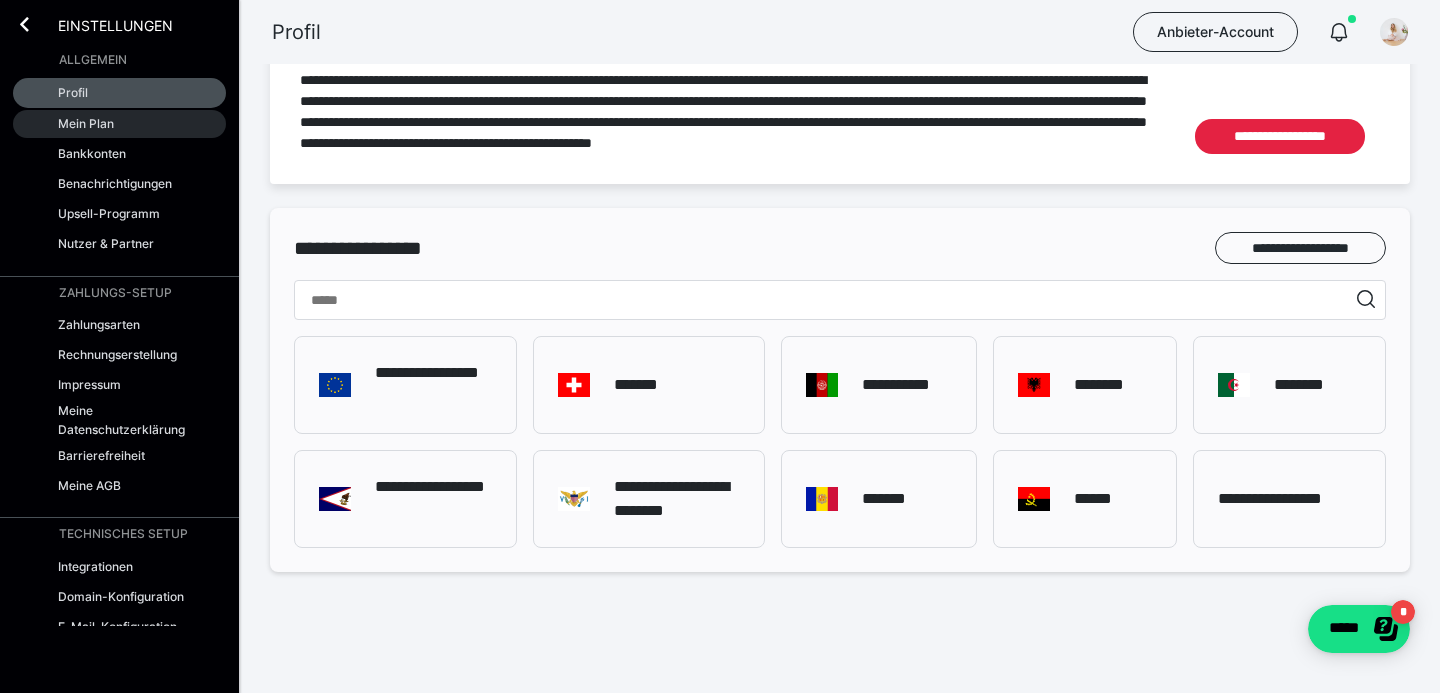 click on "Mein Plan" at bounding box center (119, 124) 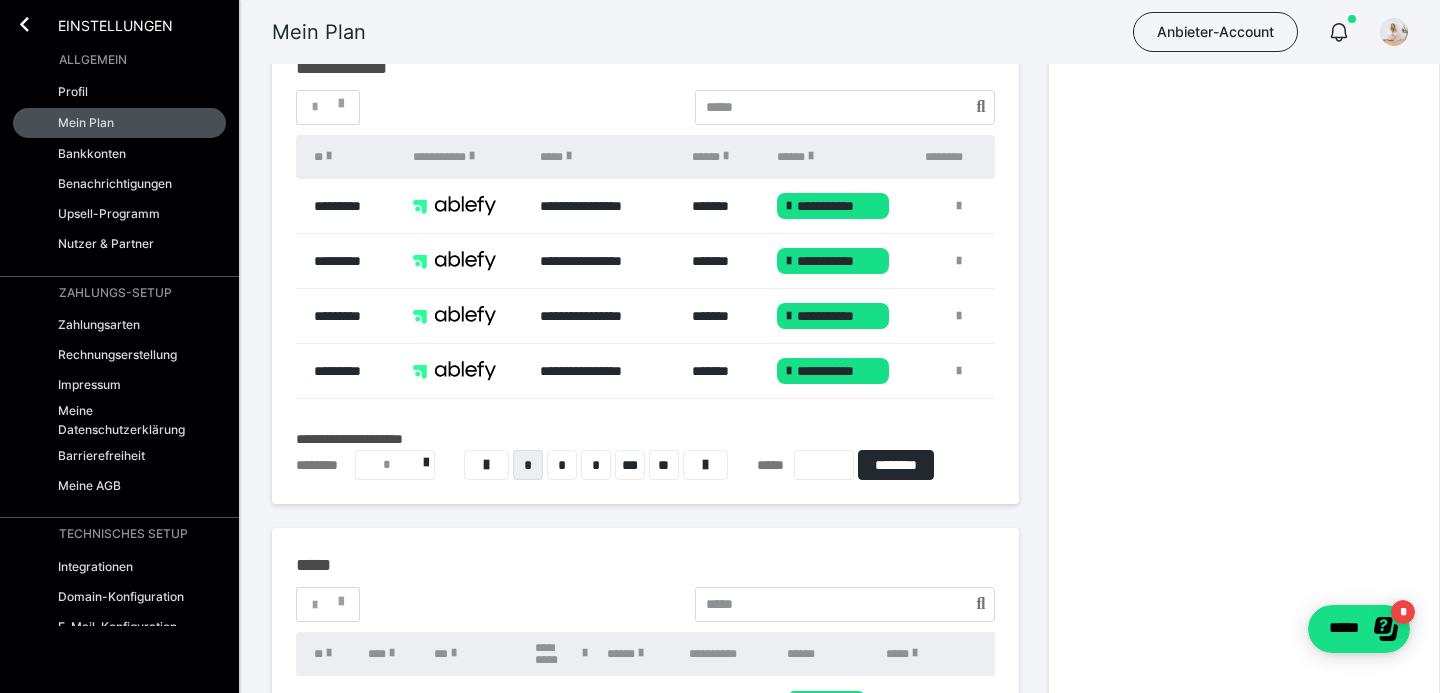 scroll, scrollTop: 956, scrollLeft: 0, axis: vertical 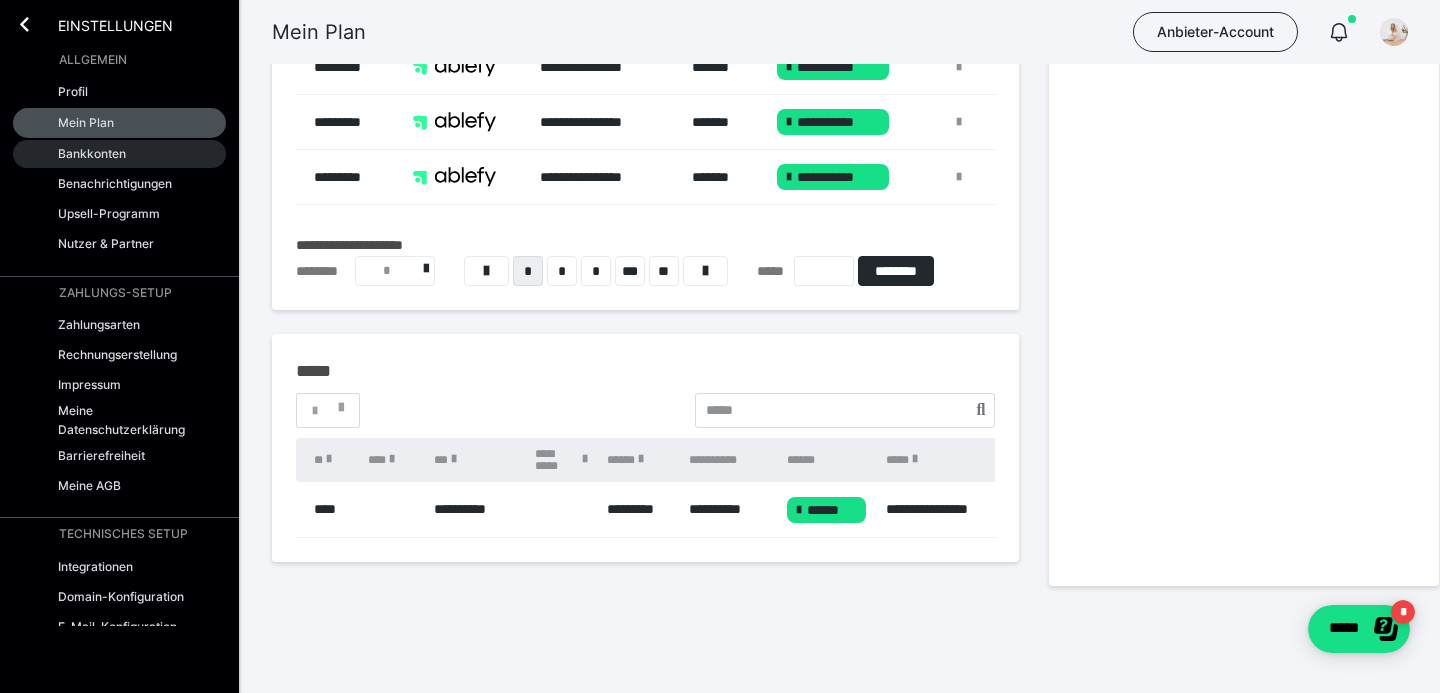 click on "Bankkonten" at bounding box center [92, 153] 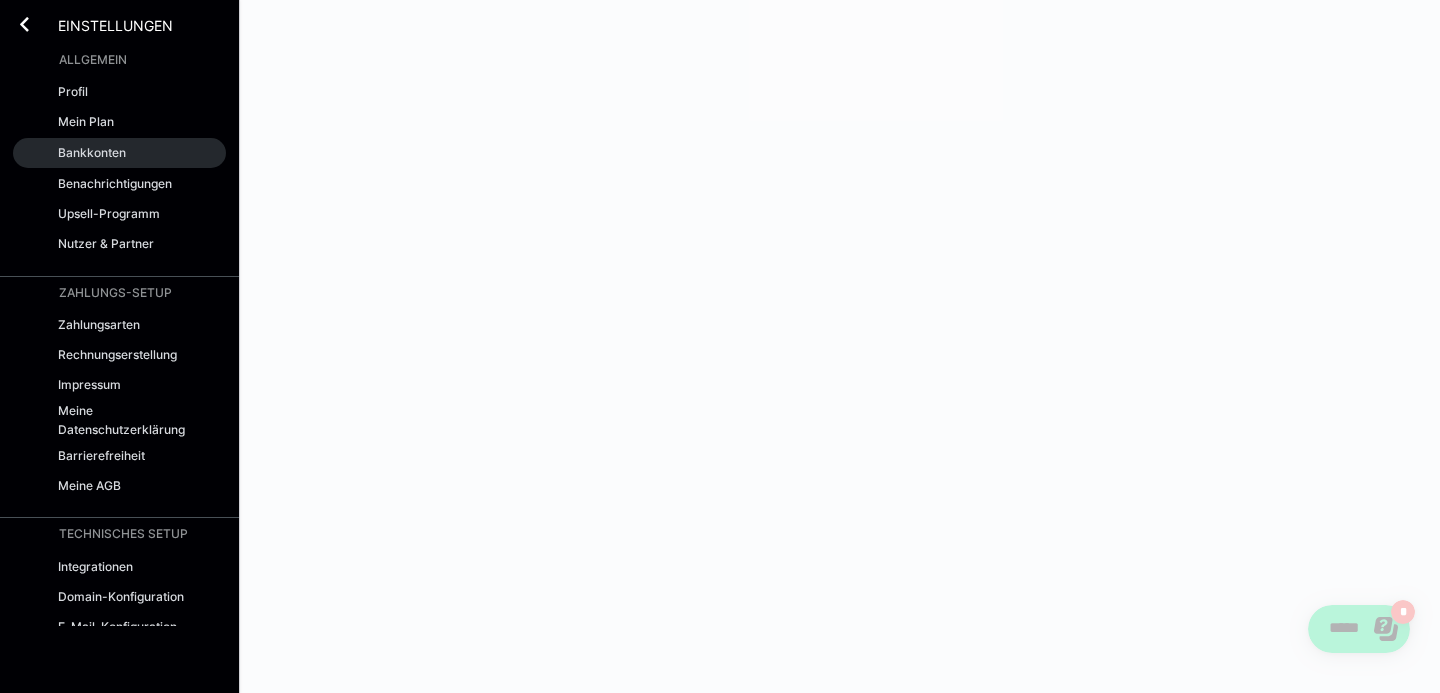 scroll, scrollTop: 0, scrollLeft: 0, axis: both 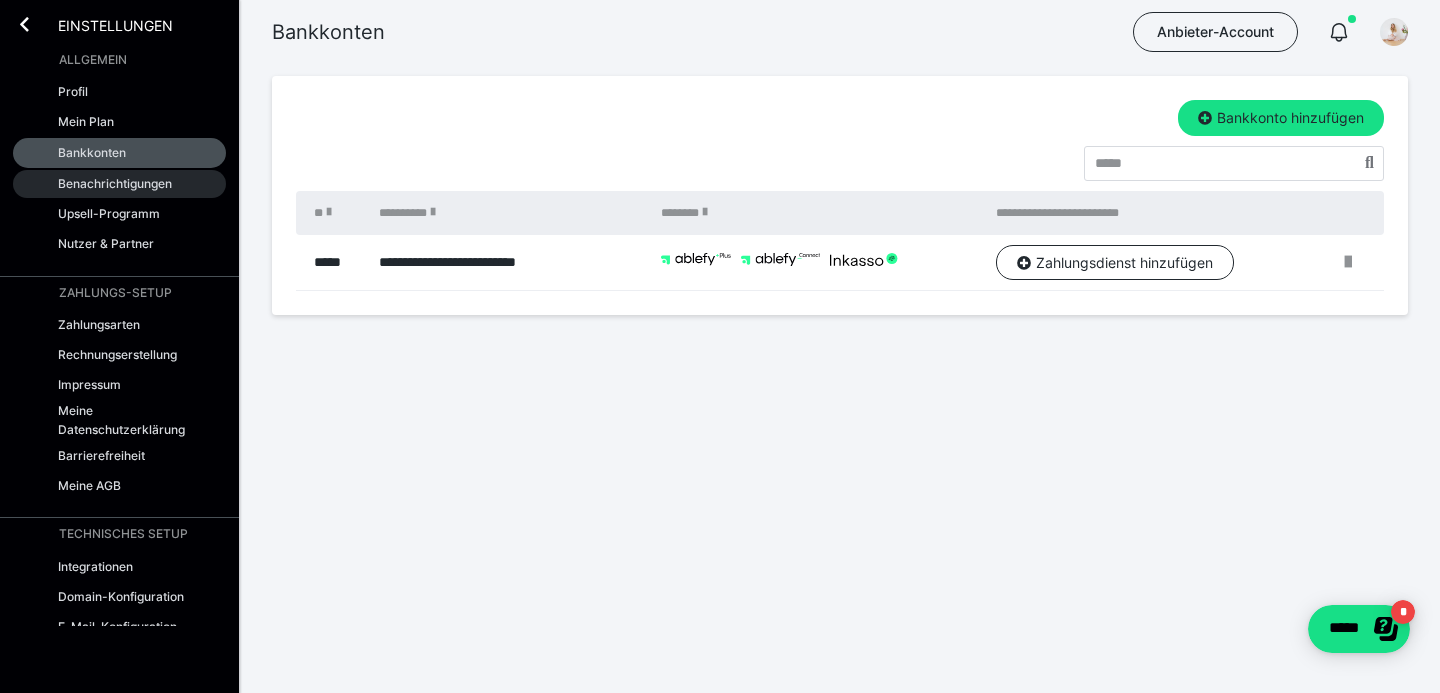 click on "Benachrichtigungen" at bounding box center (115, 183) 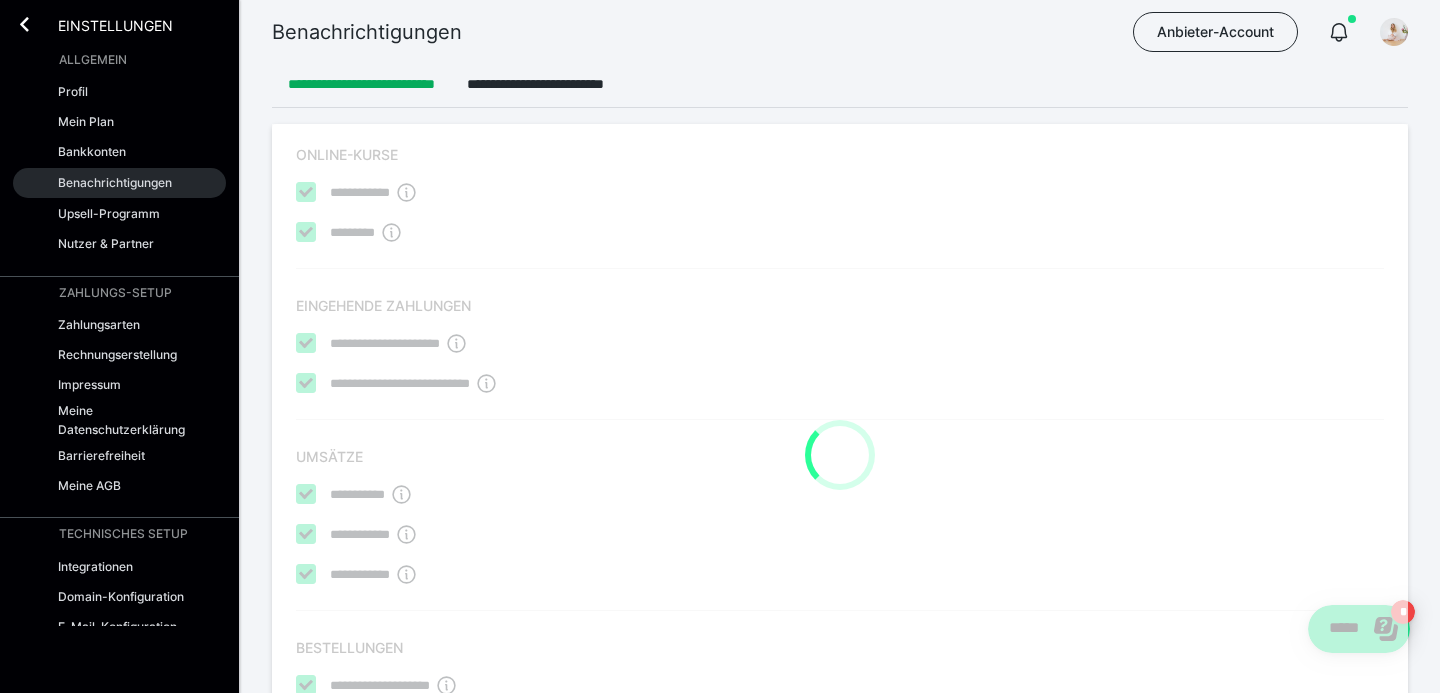 checkbox on "****" 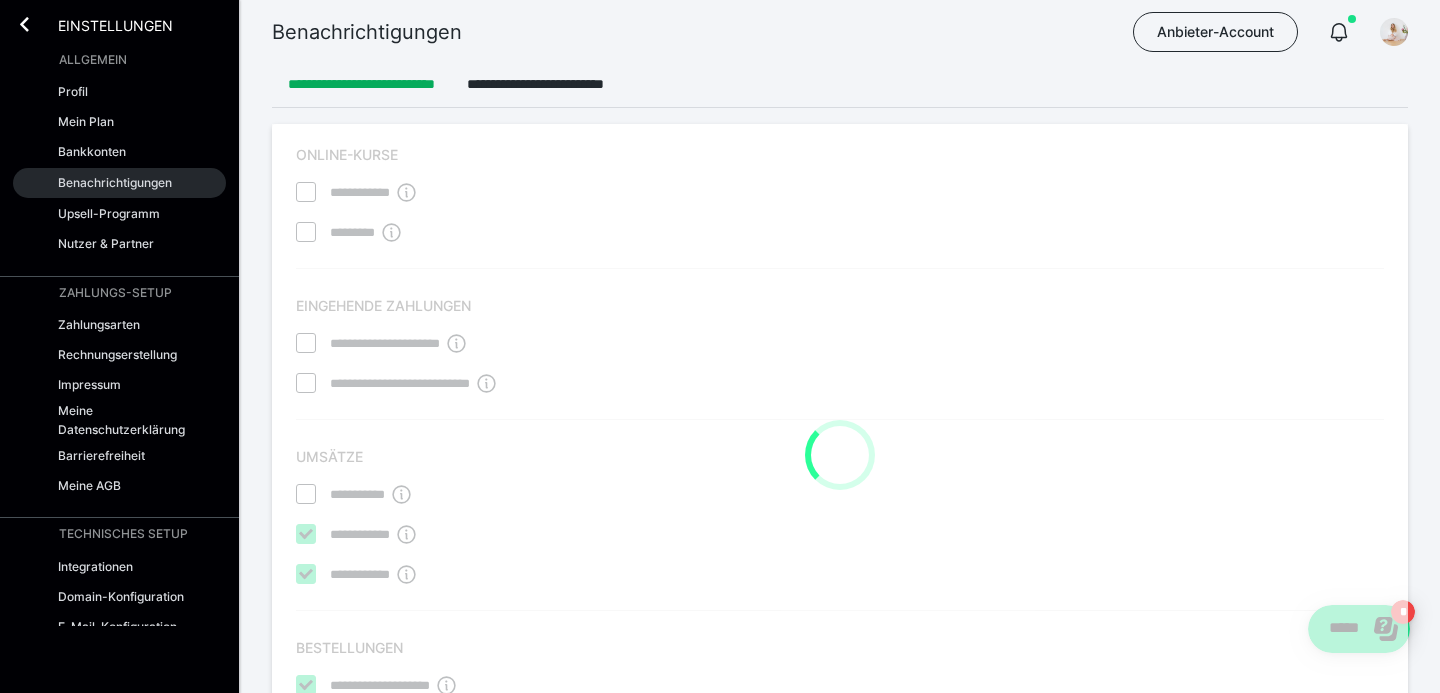 checkbox on "****" 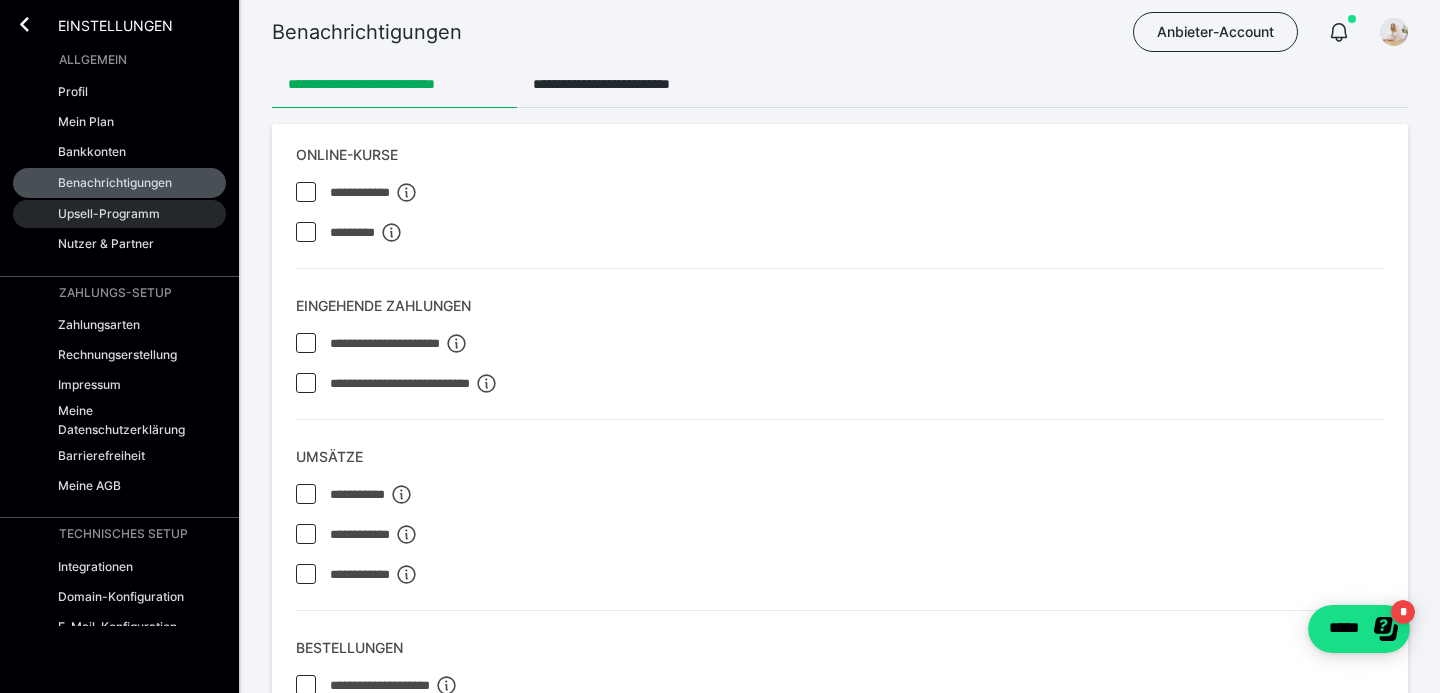 click on "Upsell-Programm" at bounding box center [109, 213] 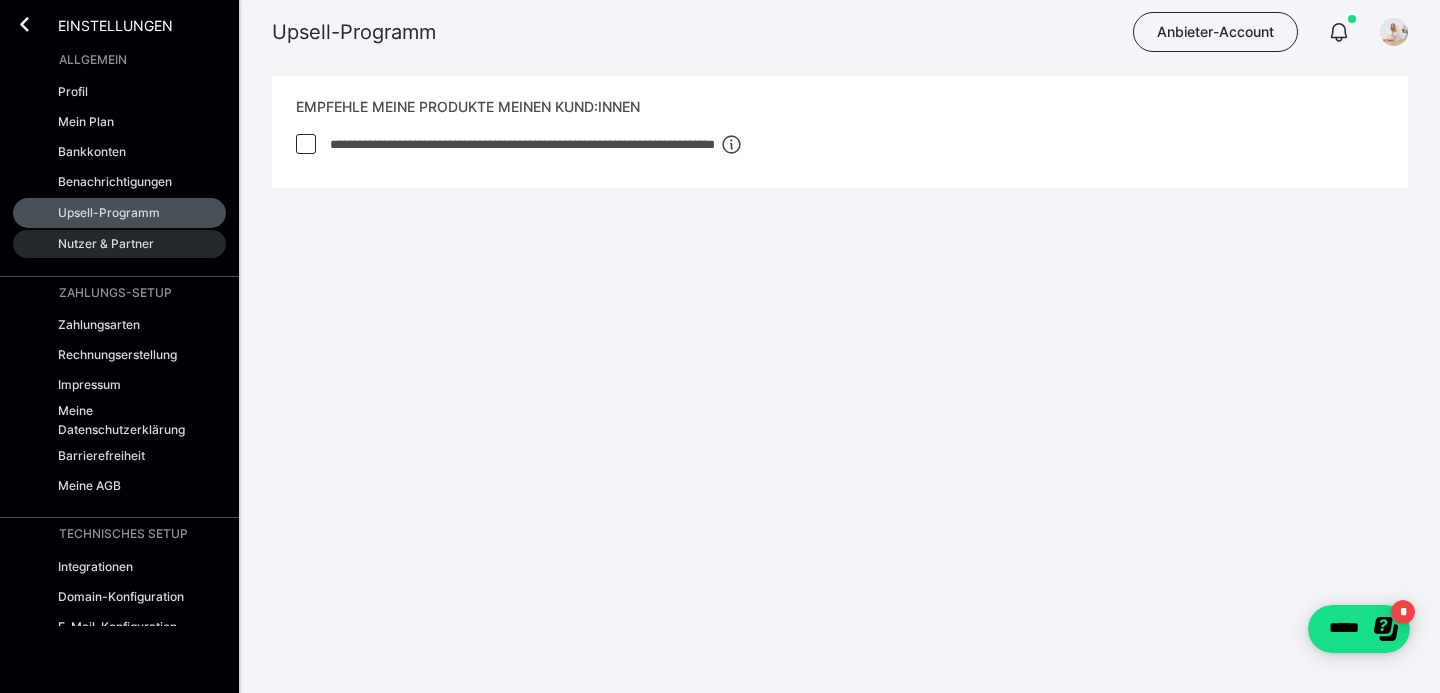 click on "Nutzer & Partner" at bounding box center (106, 243) 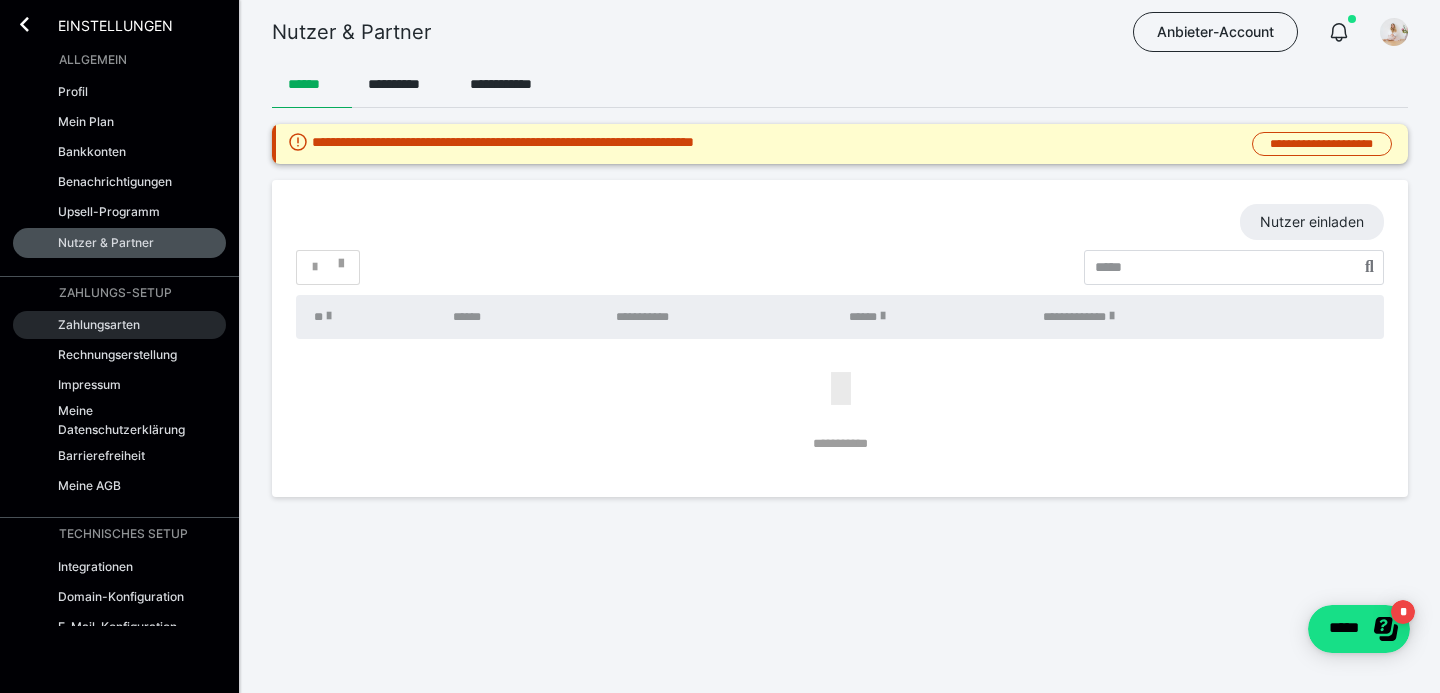 click on "Zahlungsarten" at bounding box center [99, 324] 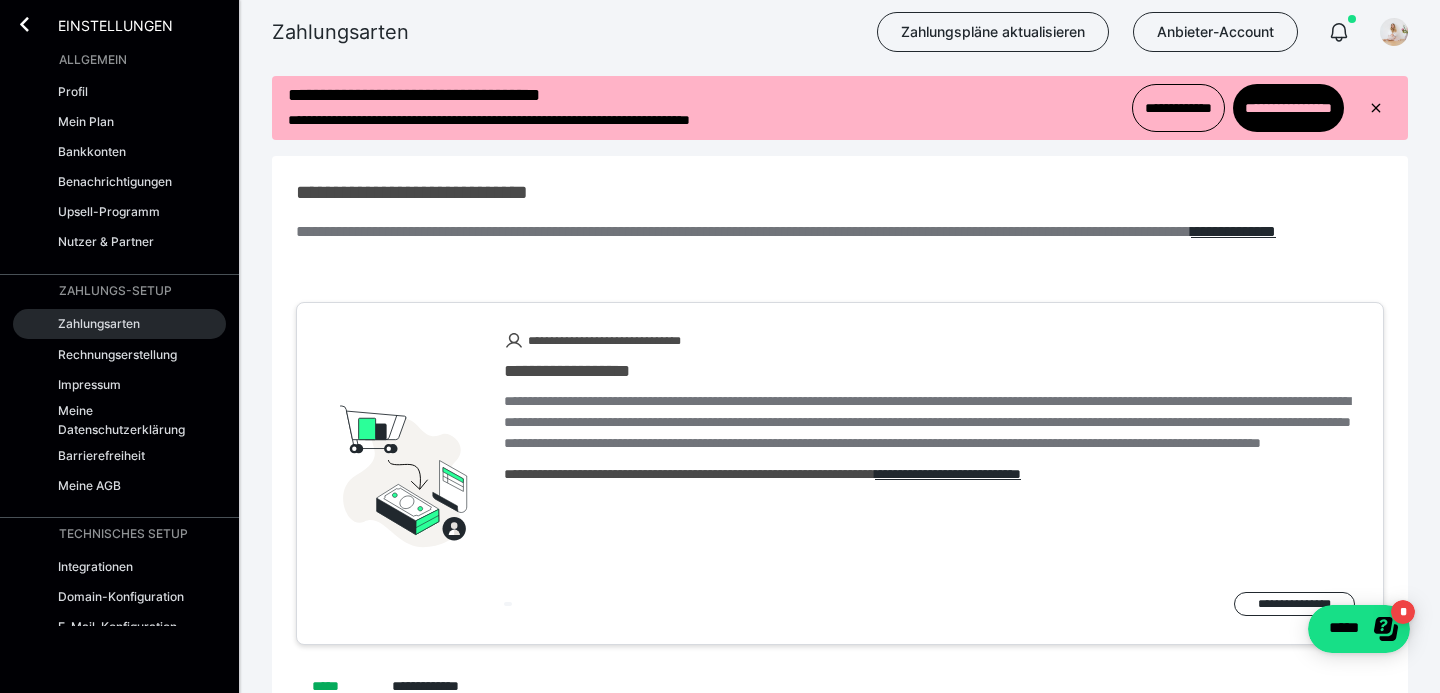 scroll, scrollTop: 0, scrollLeft: 0, axis: both 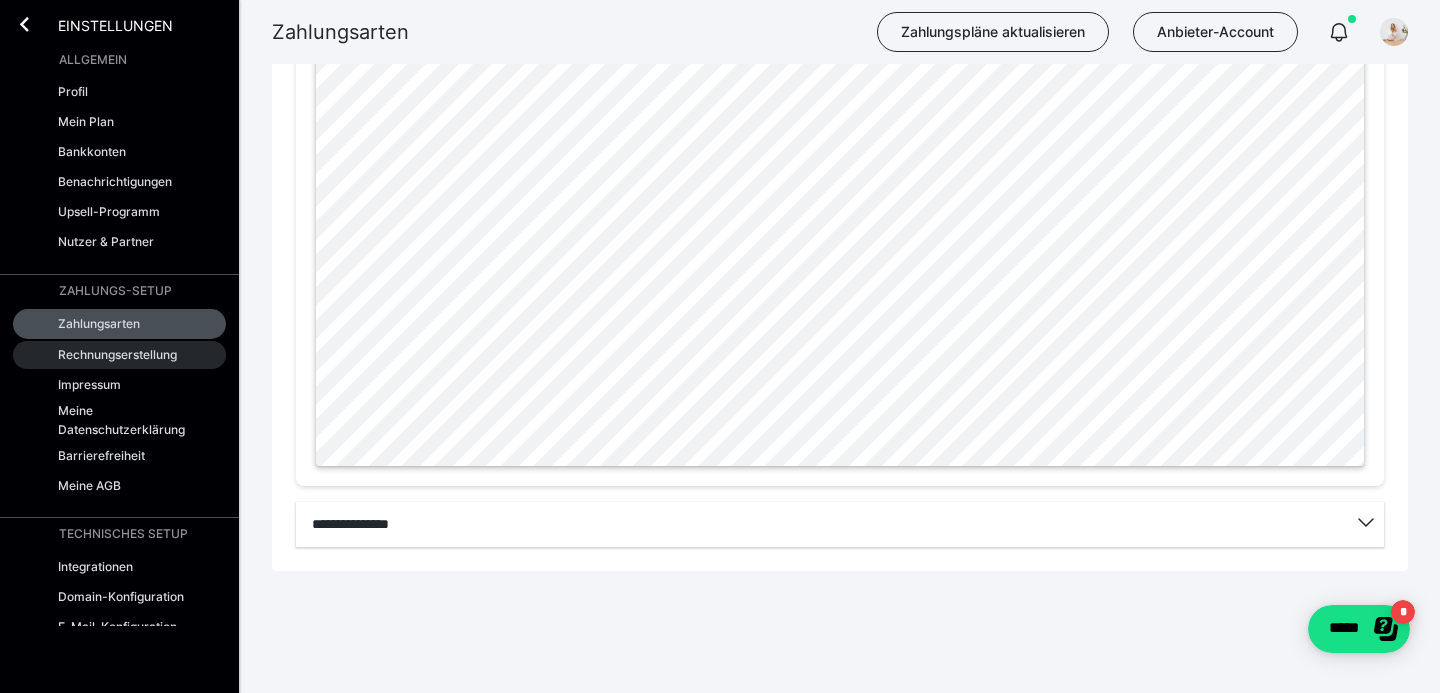 click on "Rechnungserstellung" at bounding box center [117, 354] 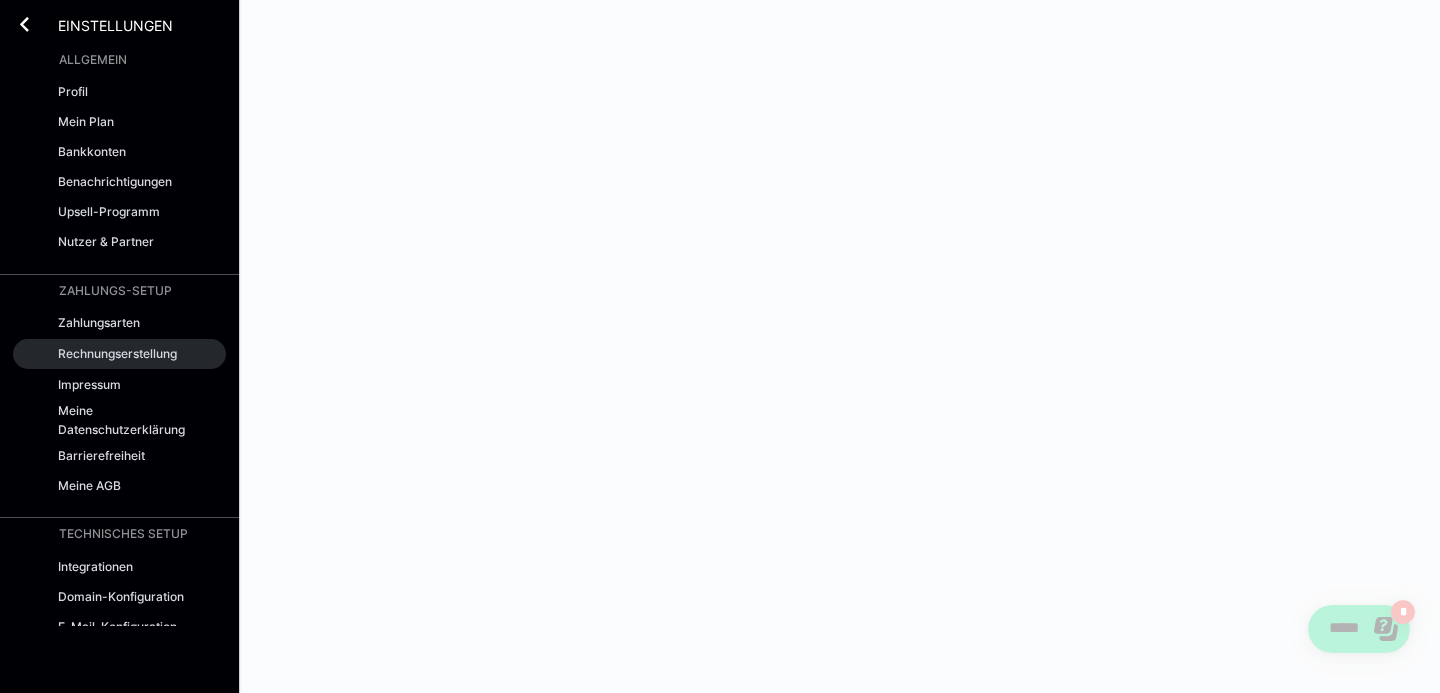 scroll, scrollTop: 0, scrollLeft: 0, axis: both 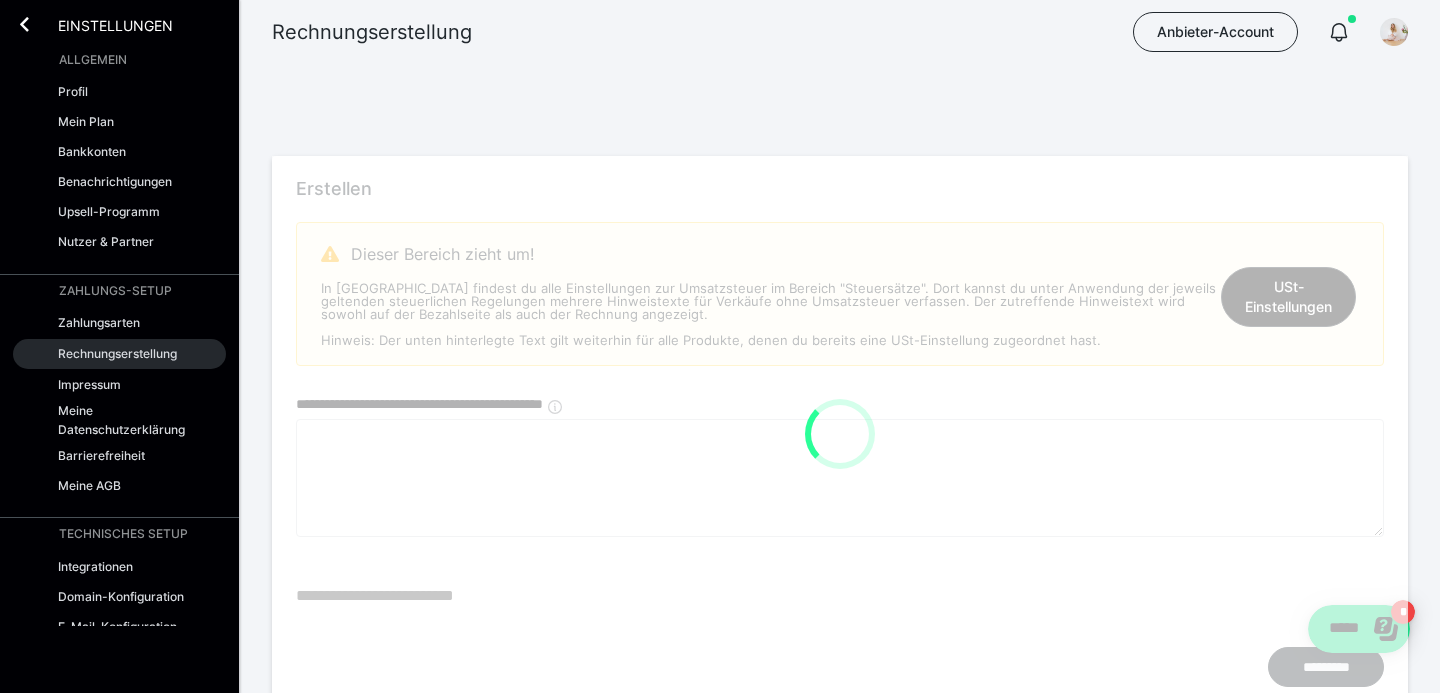 type on "**********" 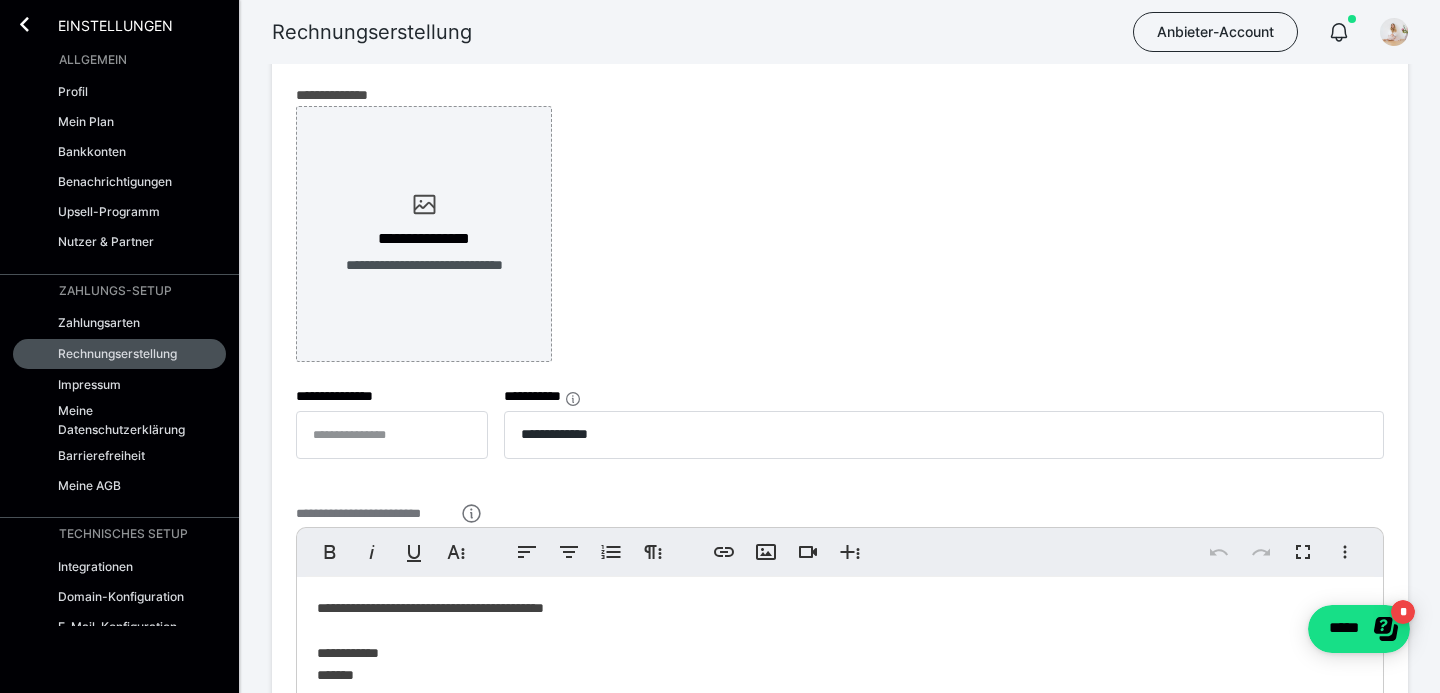 scroll, scrollTop: 1022, scrollLeft: 0, axis: vertical 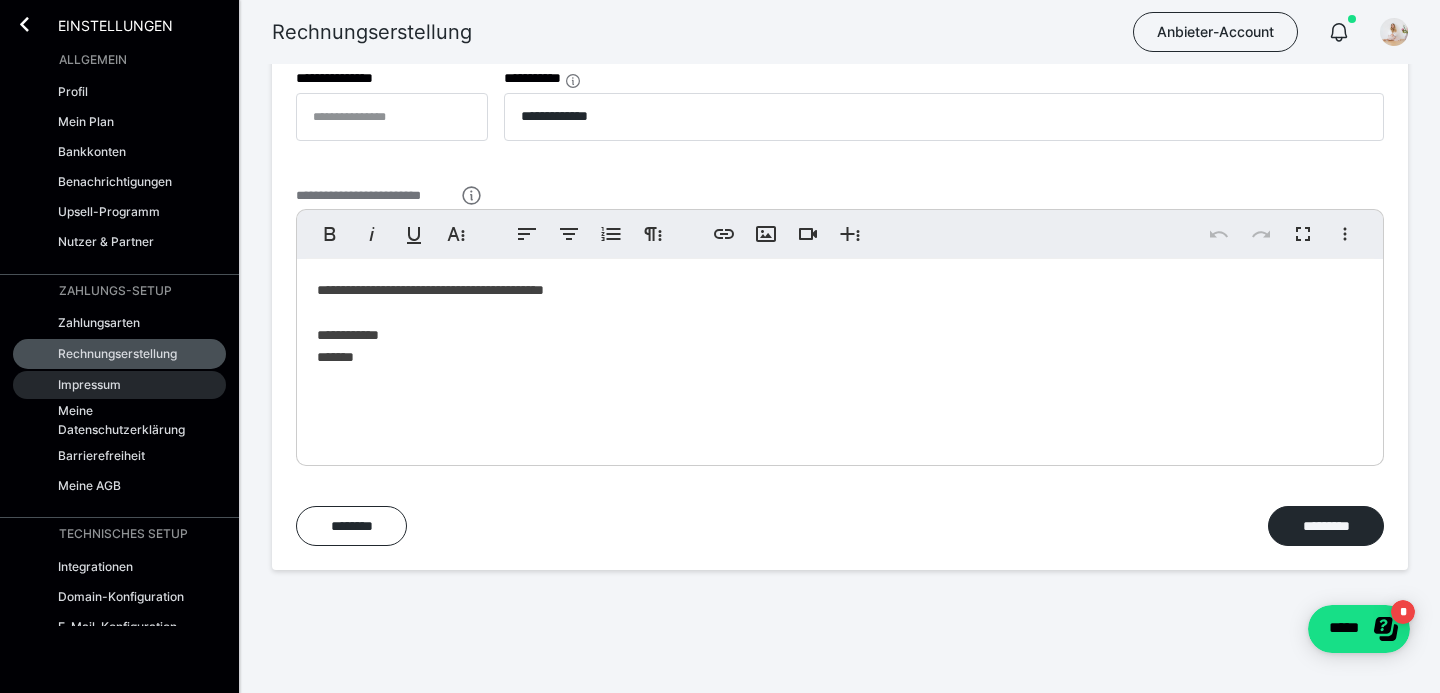 click on "Impressum" at bounding box center (89, 384) 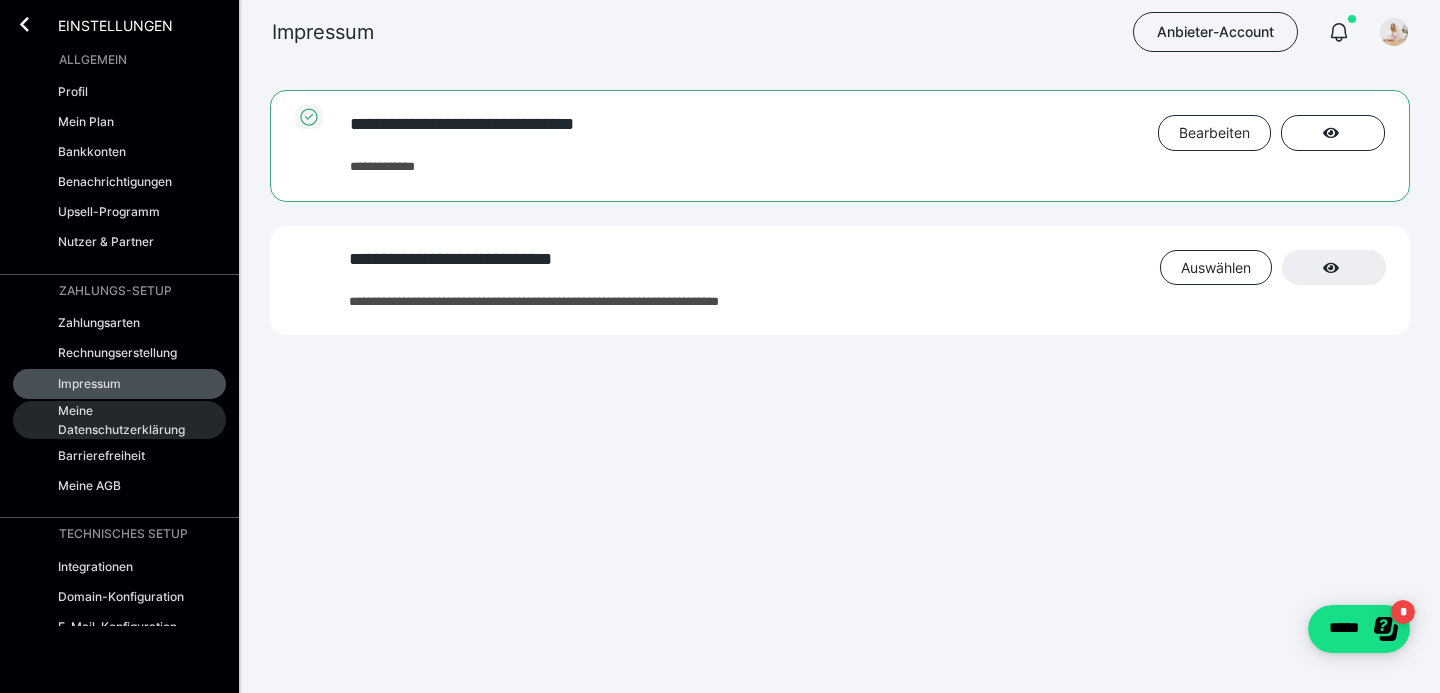 click on "Meine Datenschutzerklärung" at bounding box center [125, 420] 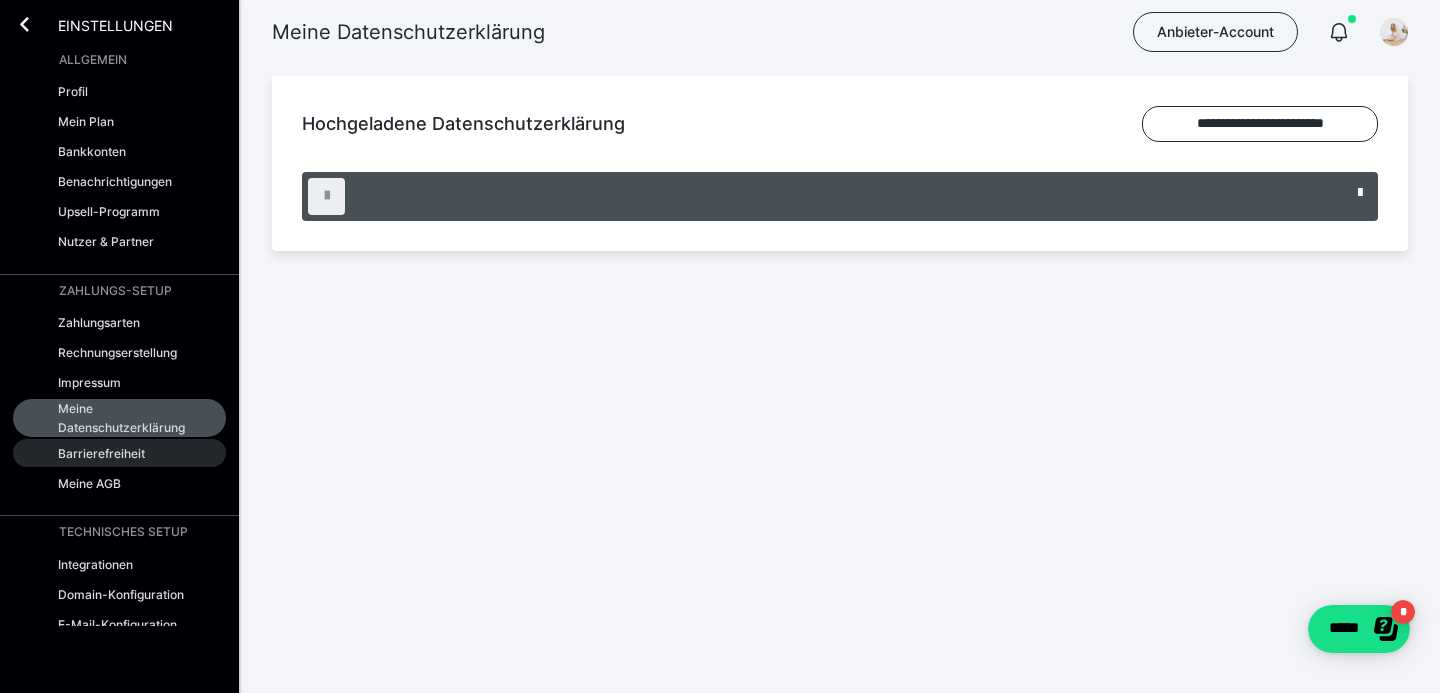 click on "Barrierefreiheit" at bounding box center (101, 453) 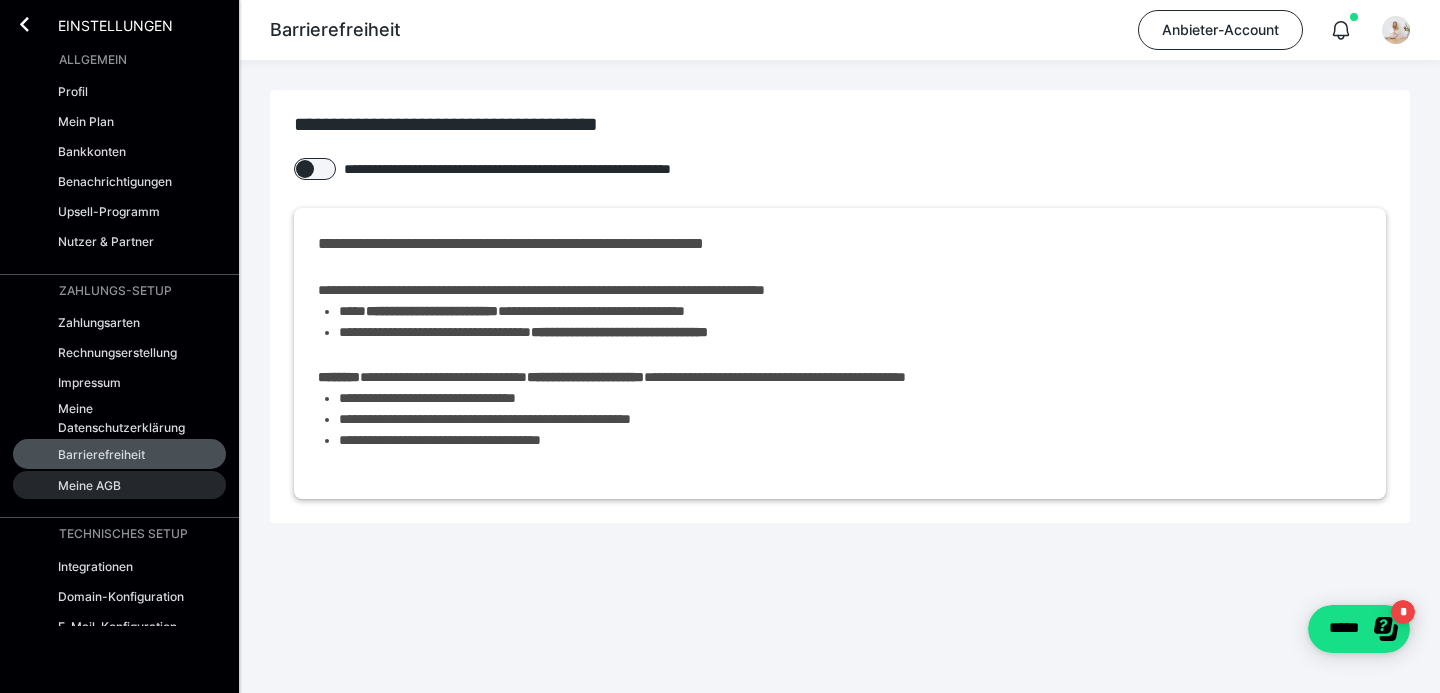 click on "Meine AGB" at bounding box center [119, 485] 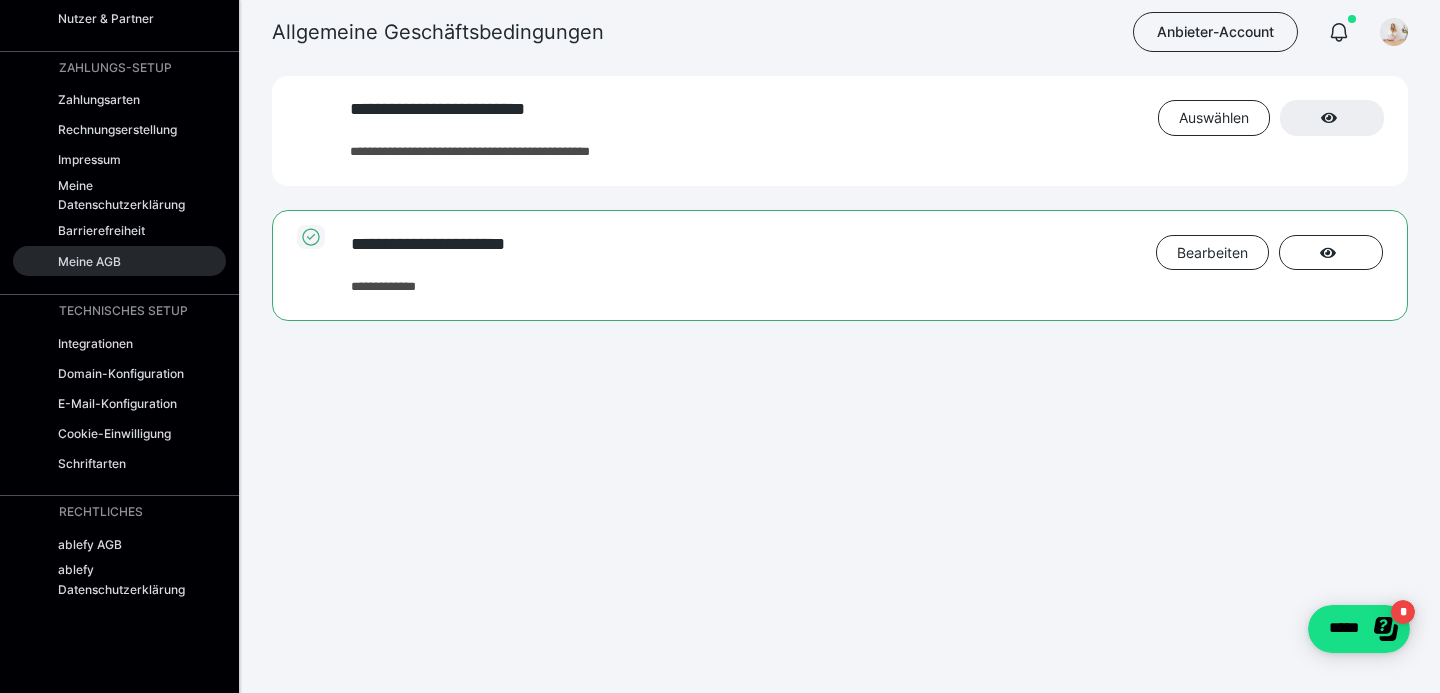 scroll, scrollTop: 243, scrollLeft: 0, axis: vertical 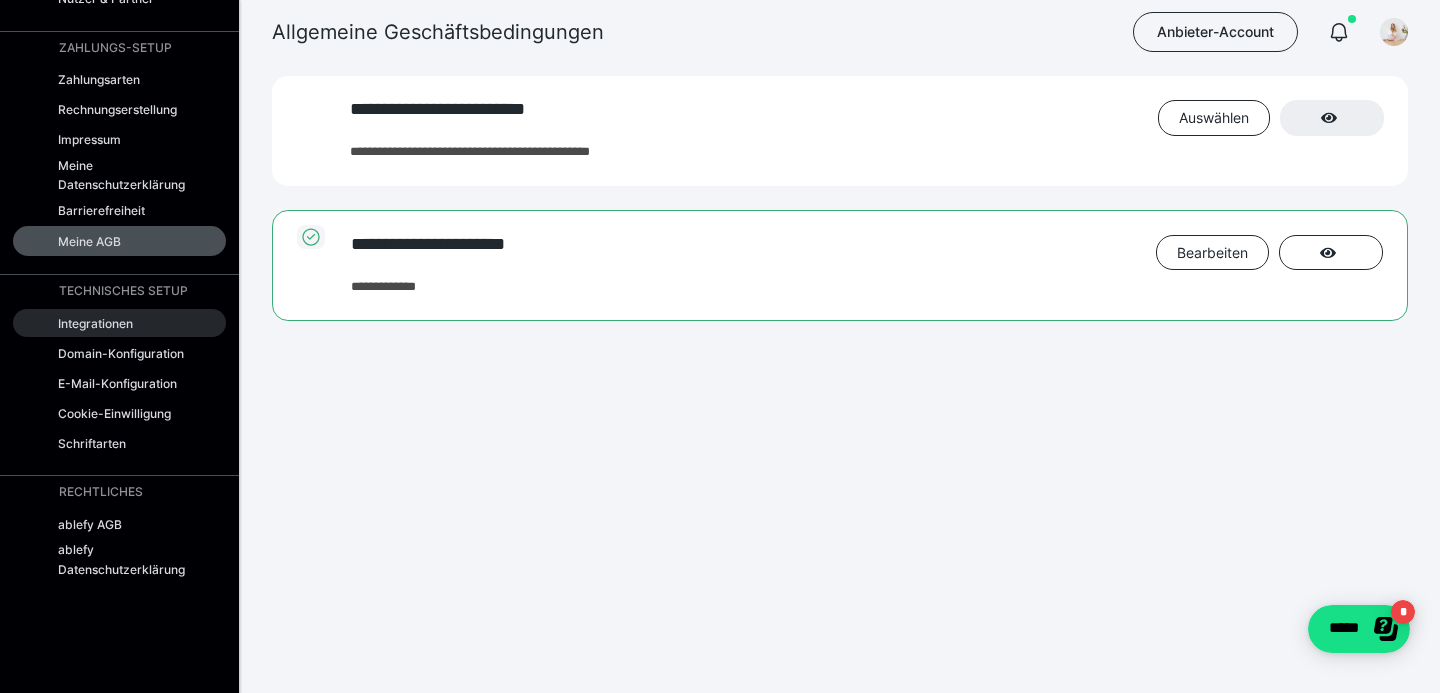 click on "Integrationen" at bounding box center (95, 323) 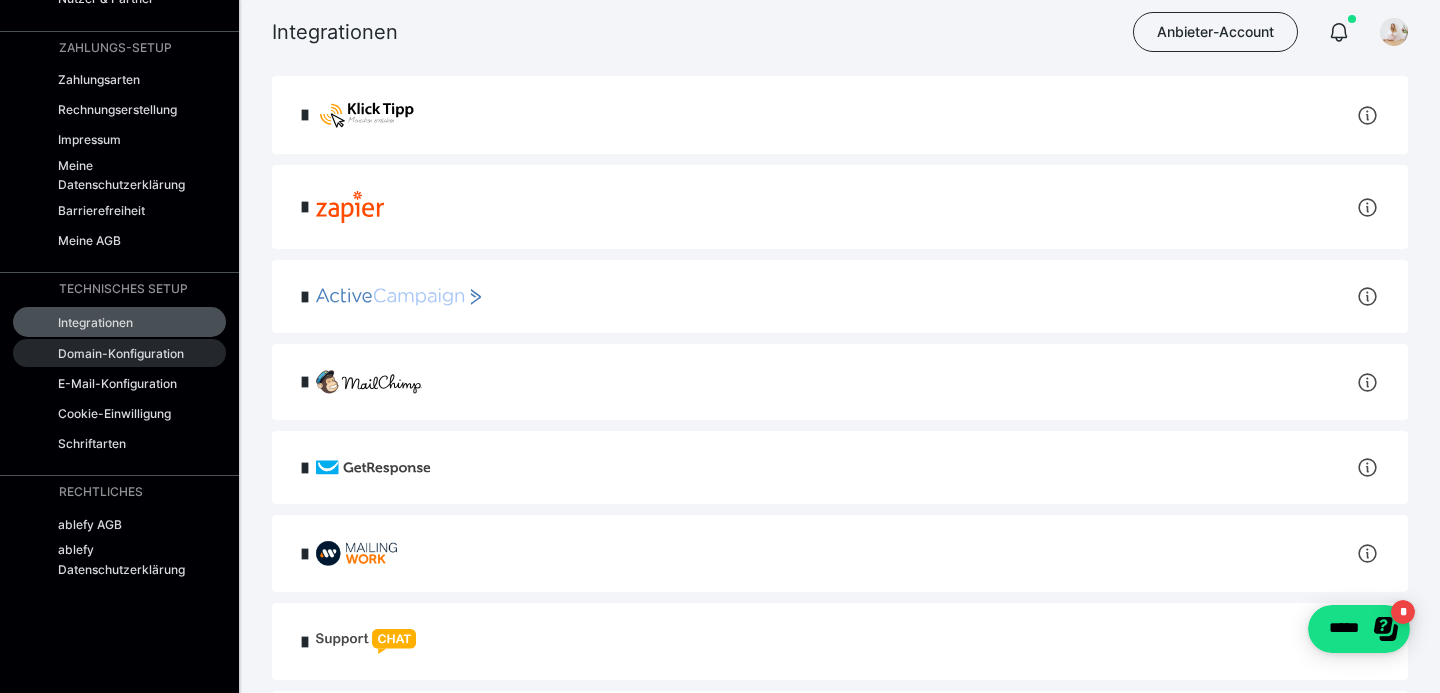 click on "Domain-Konfiguration" at bounding box center [121, 353] 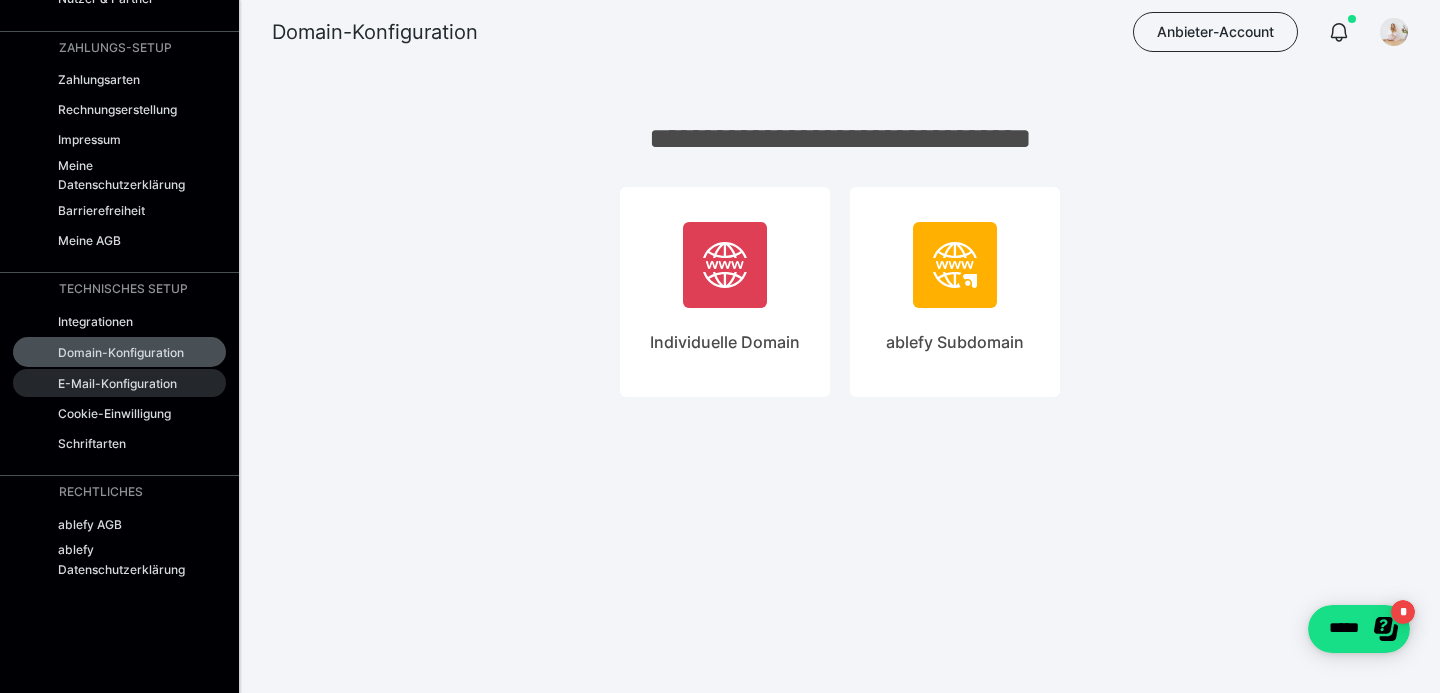 click on "E-Mail-Konfiguration" at bounding box center [117, 383] 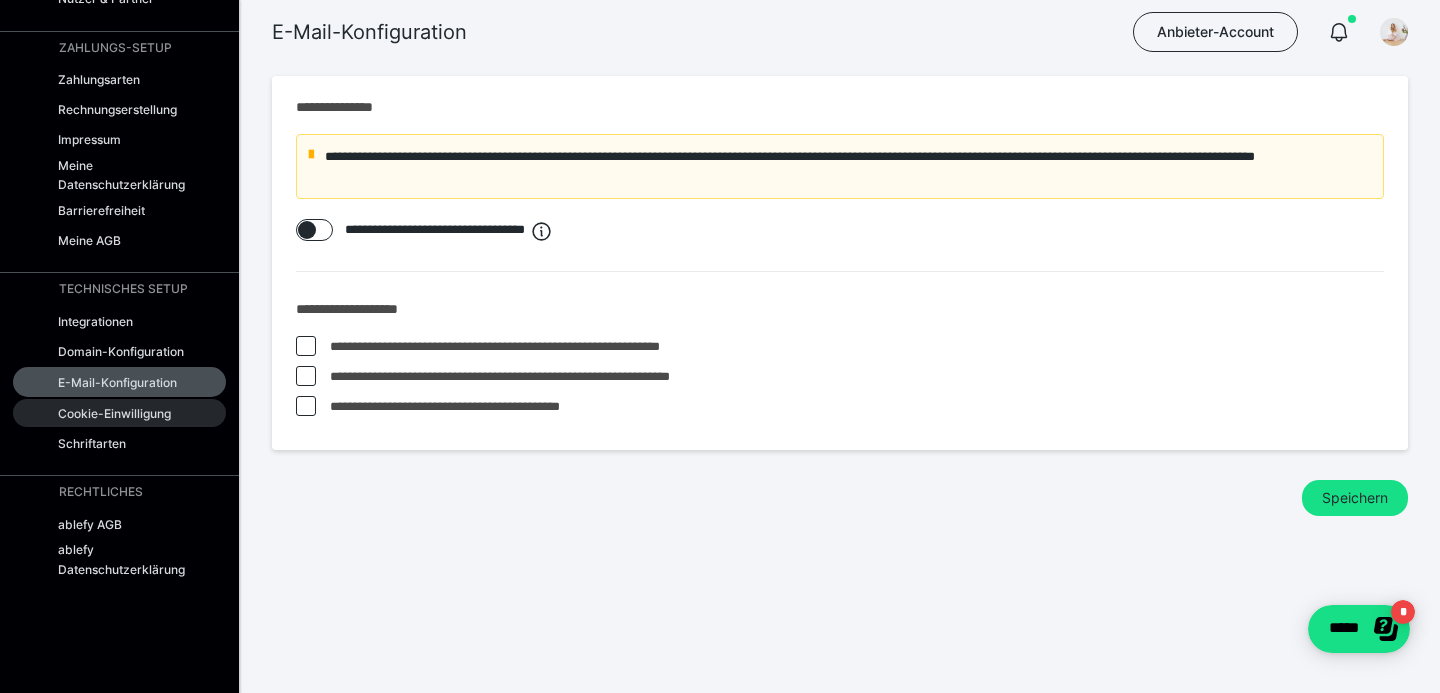 click on "Cookie-Einwilligung" at bounding box center (114, 413) 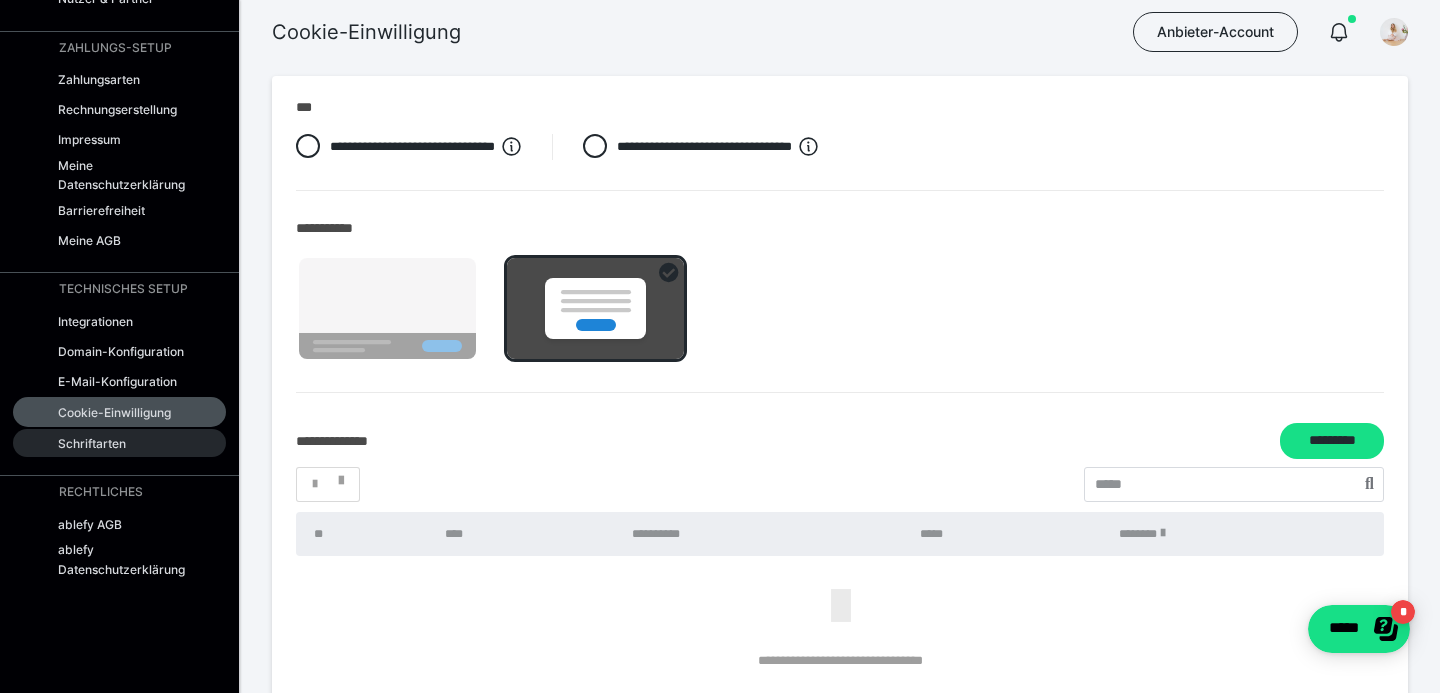 click on "Schriftarten" at bounding box center (92, 443) 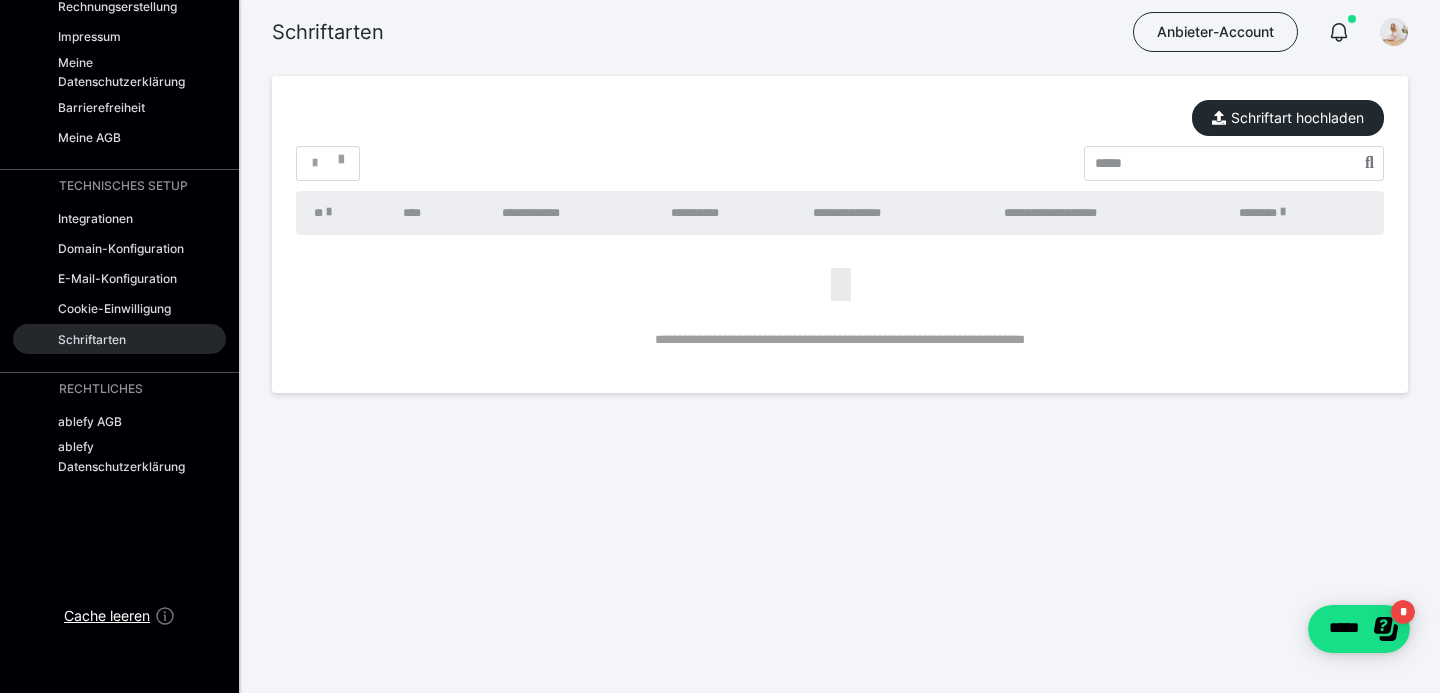scroll, scrollTop: 0, scrollLeft: 0, axis: both 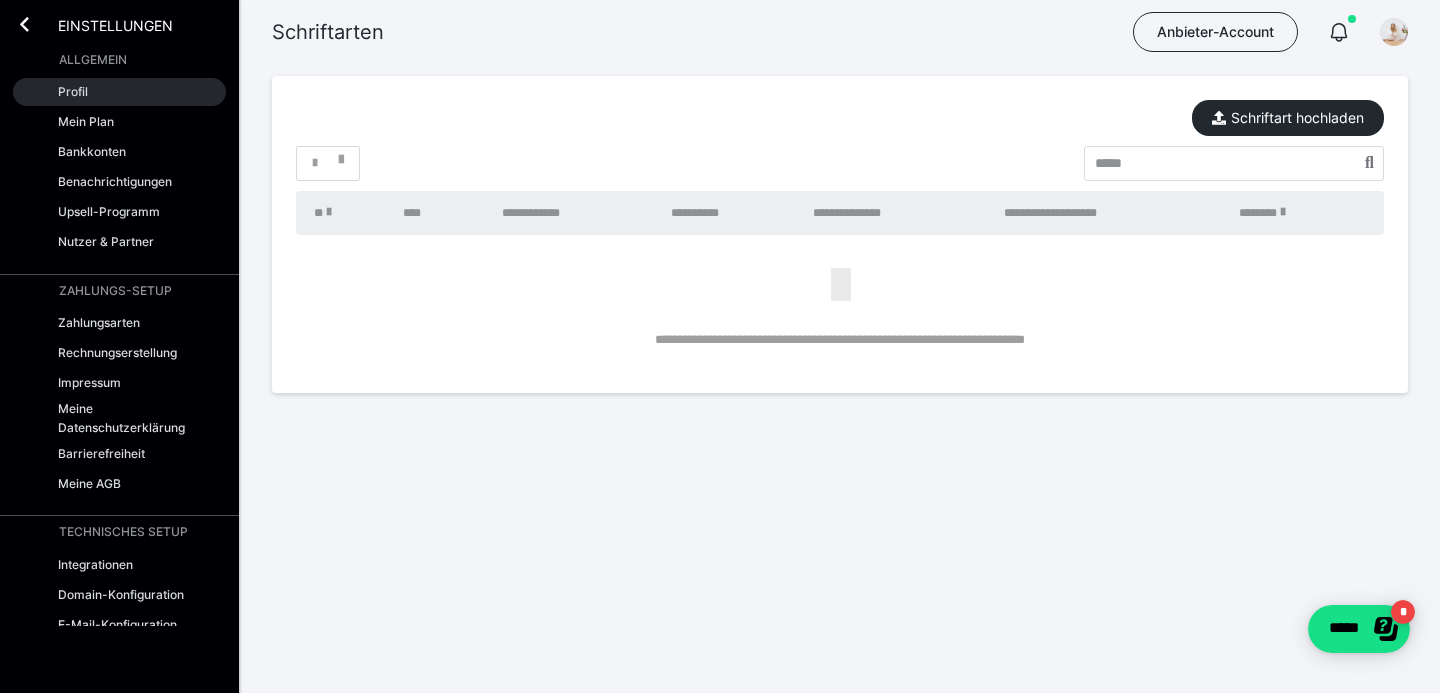 click on "Profil" at bounding box center [73, 91] 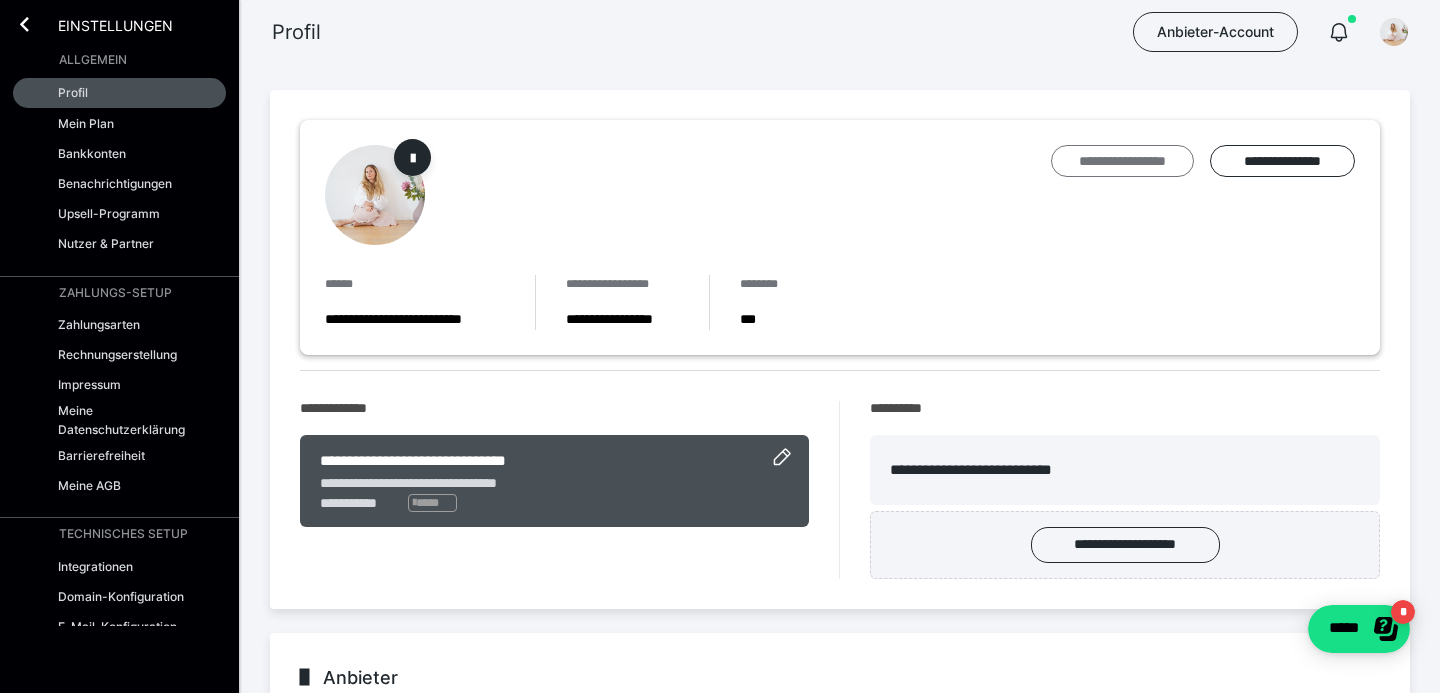 click on "**********" at bounding box center (1122, 161) 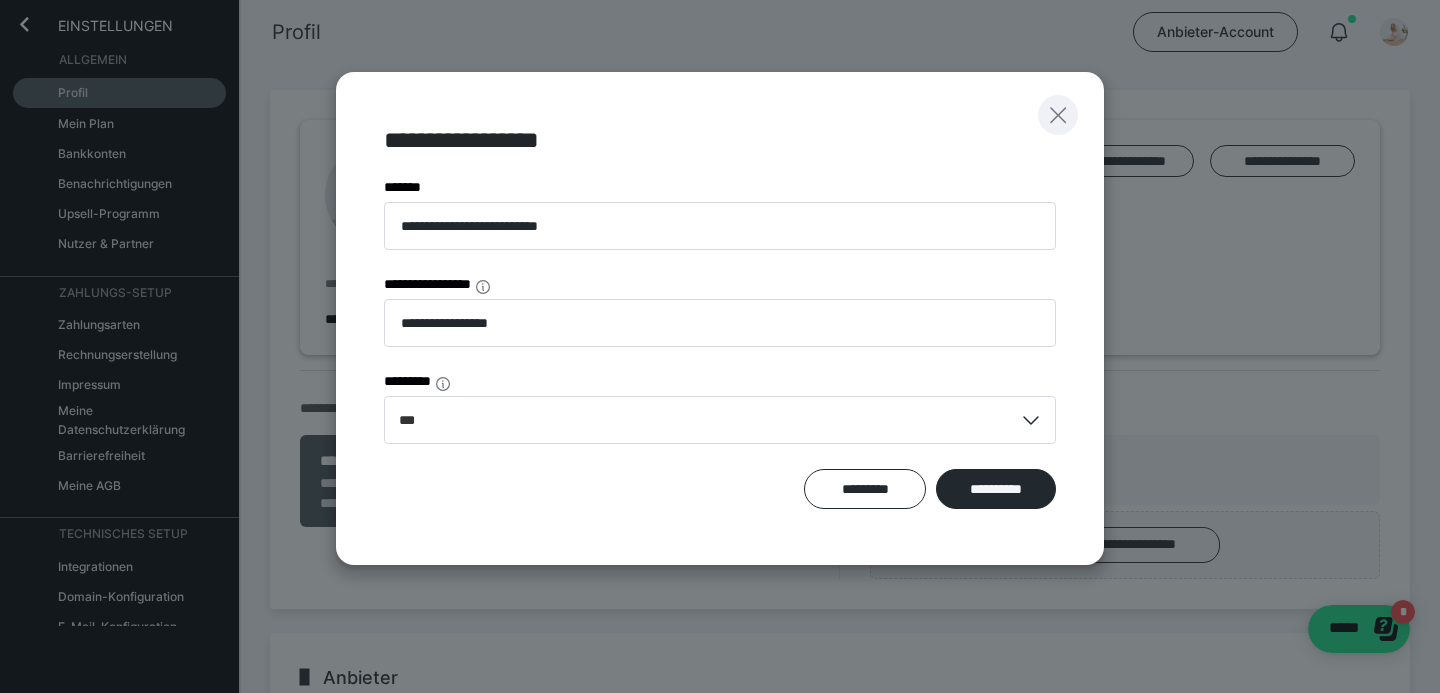 click 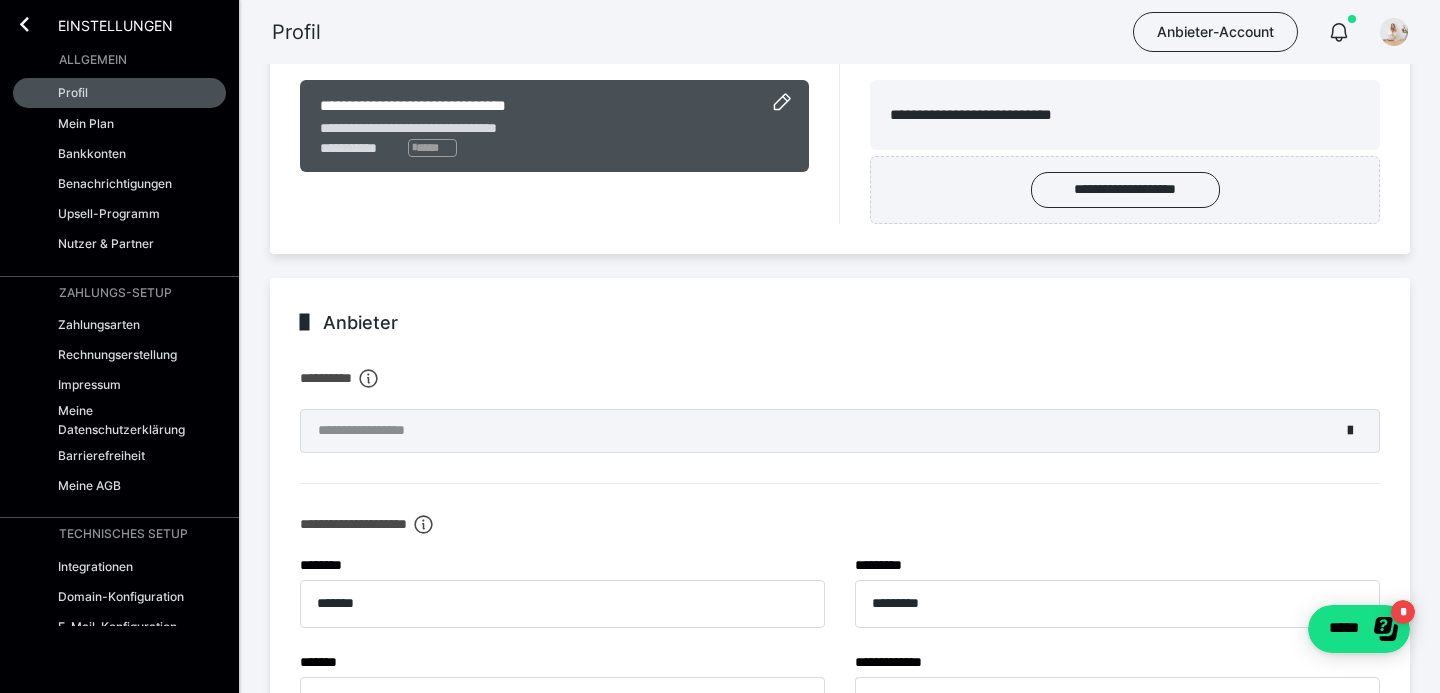 scroll, scrollTop: 0, scrollLeft: 0, axis: both 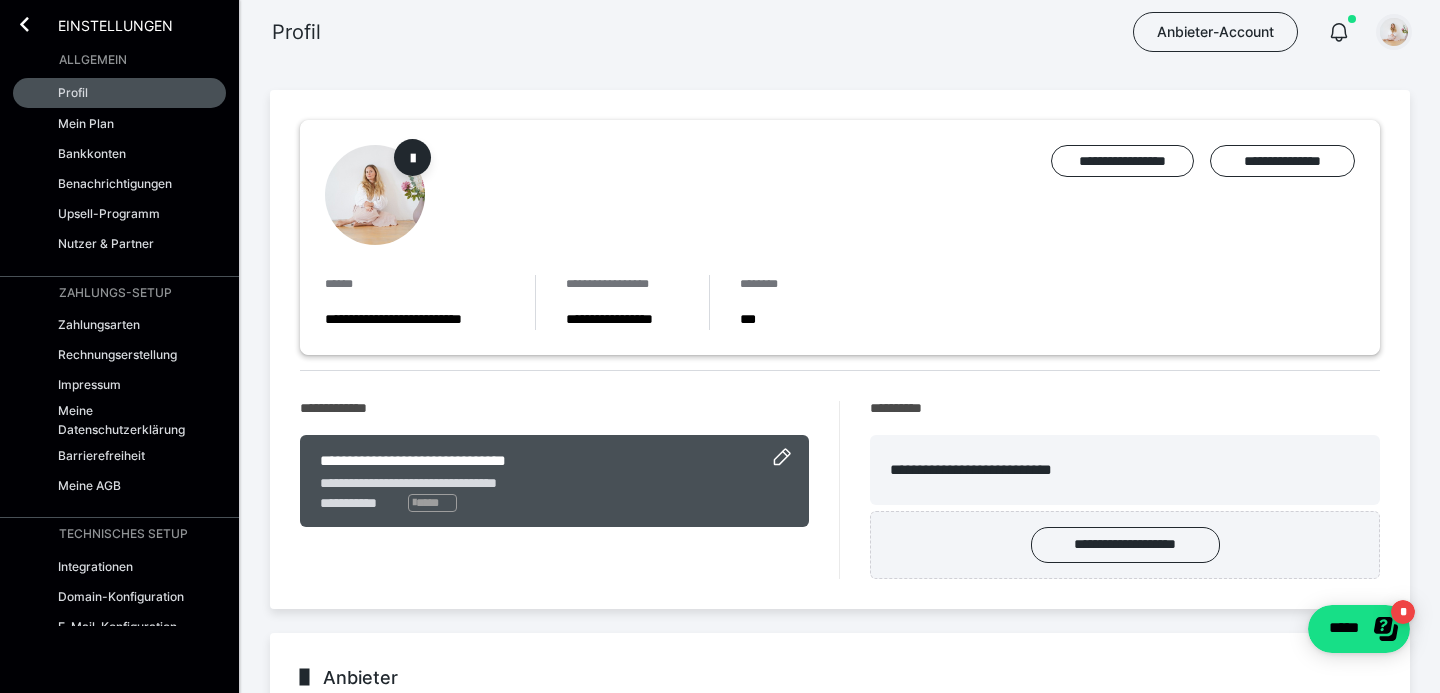 click at bounding box center (1394, 32) 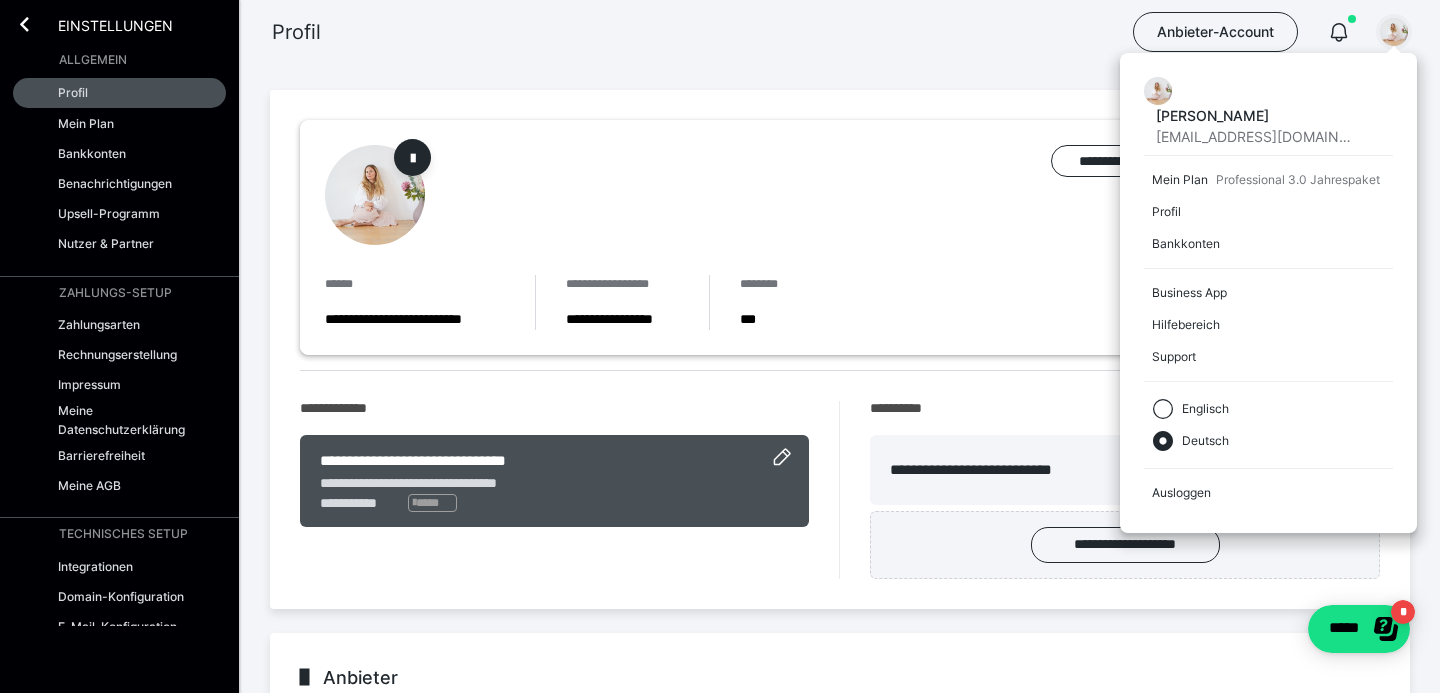 click on "Profil Anbieter-Account Andrea Valeria Almarales Guerra spirit@valeria-almarales.de Mein Plan Professional 3.0 Jahrespaket Profil Bankkonten Business App Hilfebereich Support Englisch Deutsch Ausloggen" at bounding box center (720, 32) 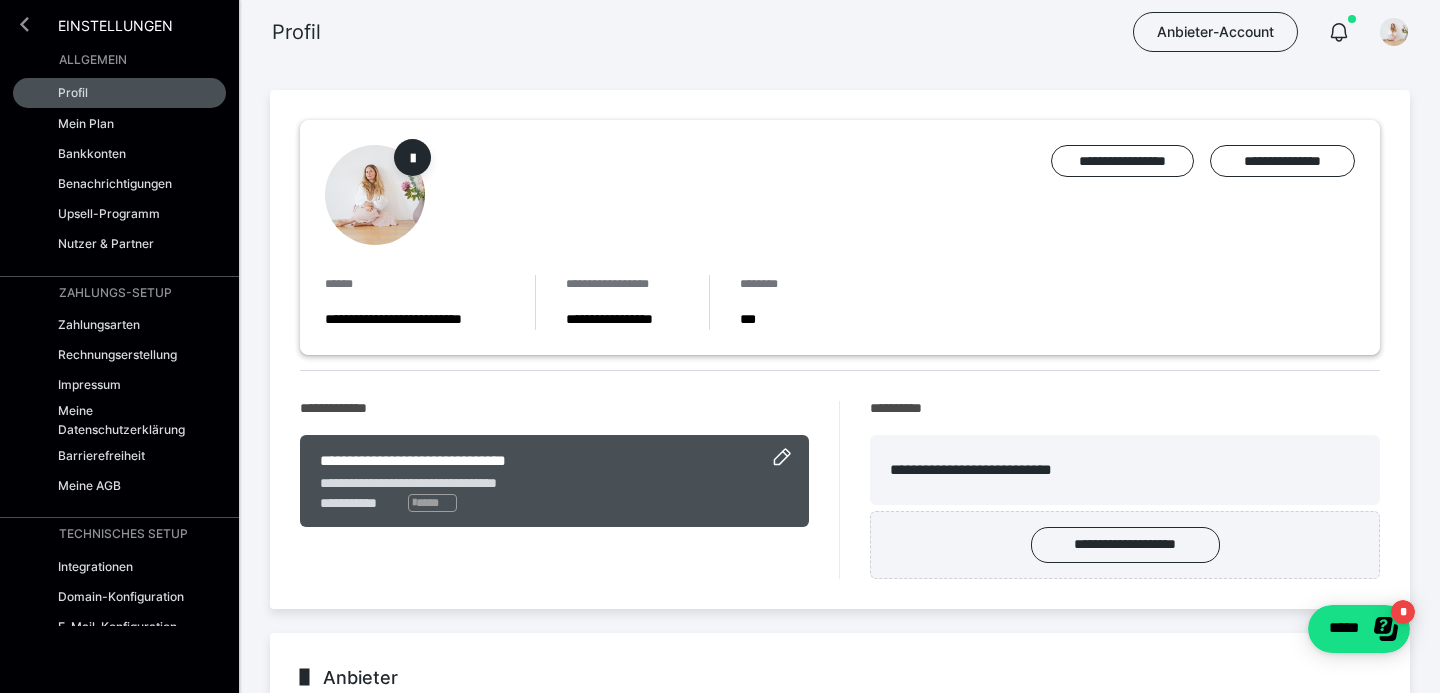 click at bounding box center (24, 24) 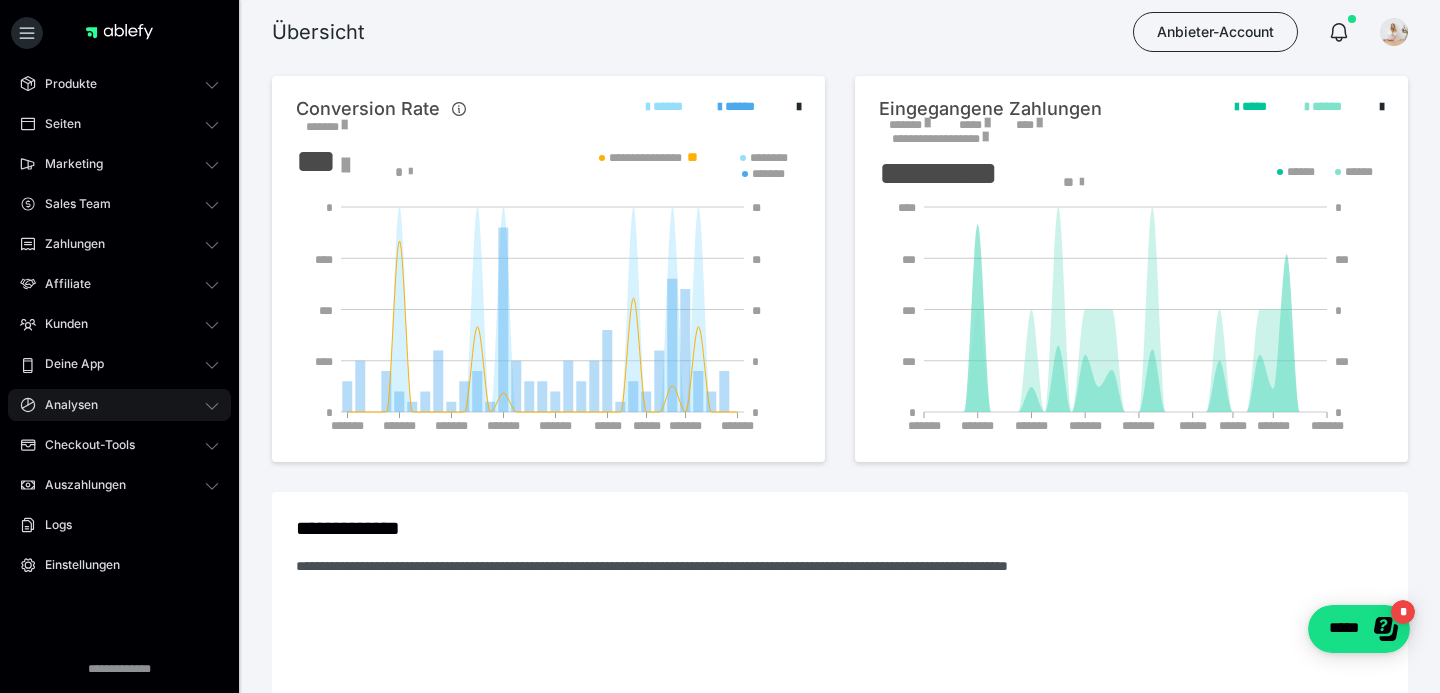 scroll, scrollTop: 0, scrollLeft: 0, axis: both 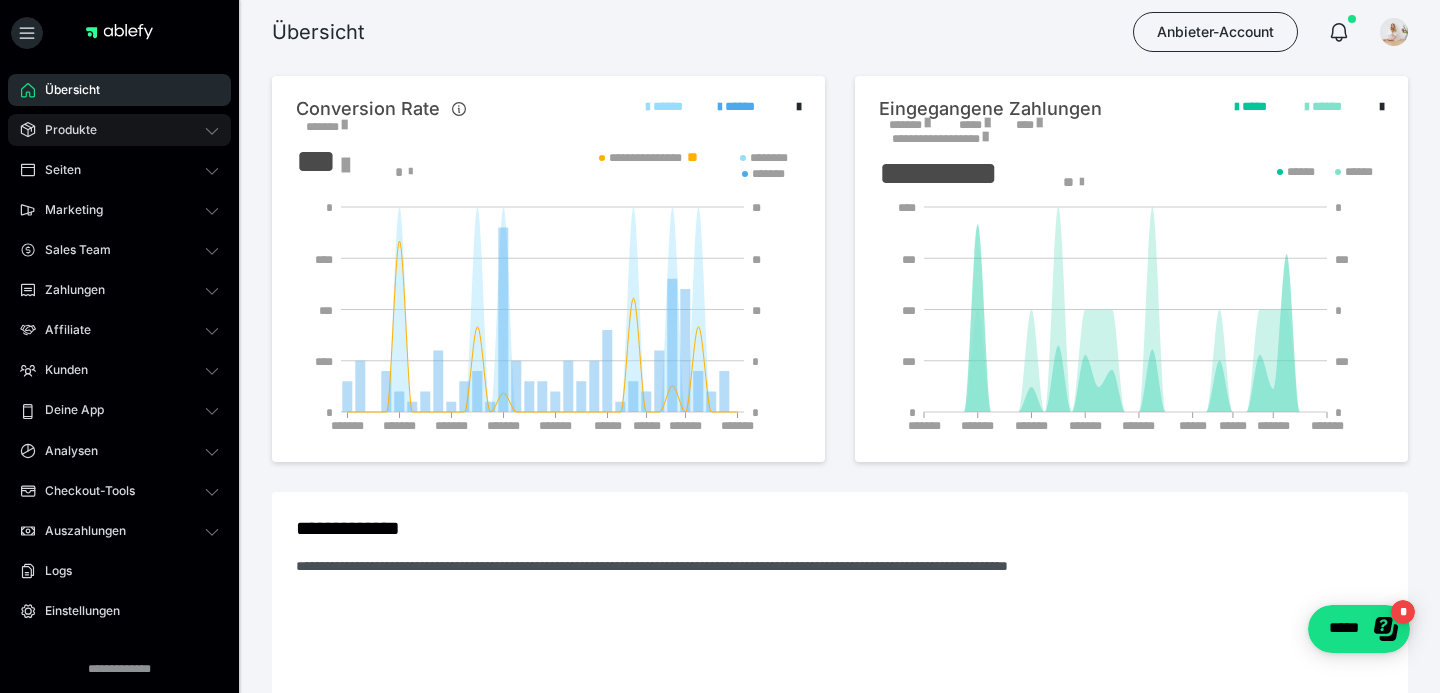 click on "Produkte" at bounding box center (64, 130) 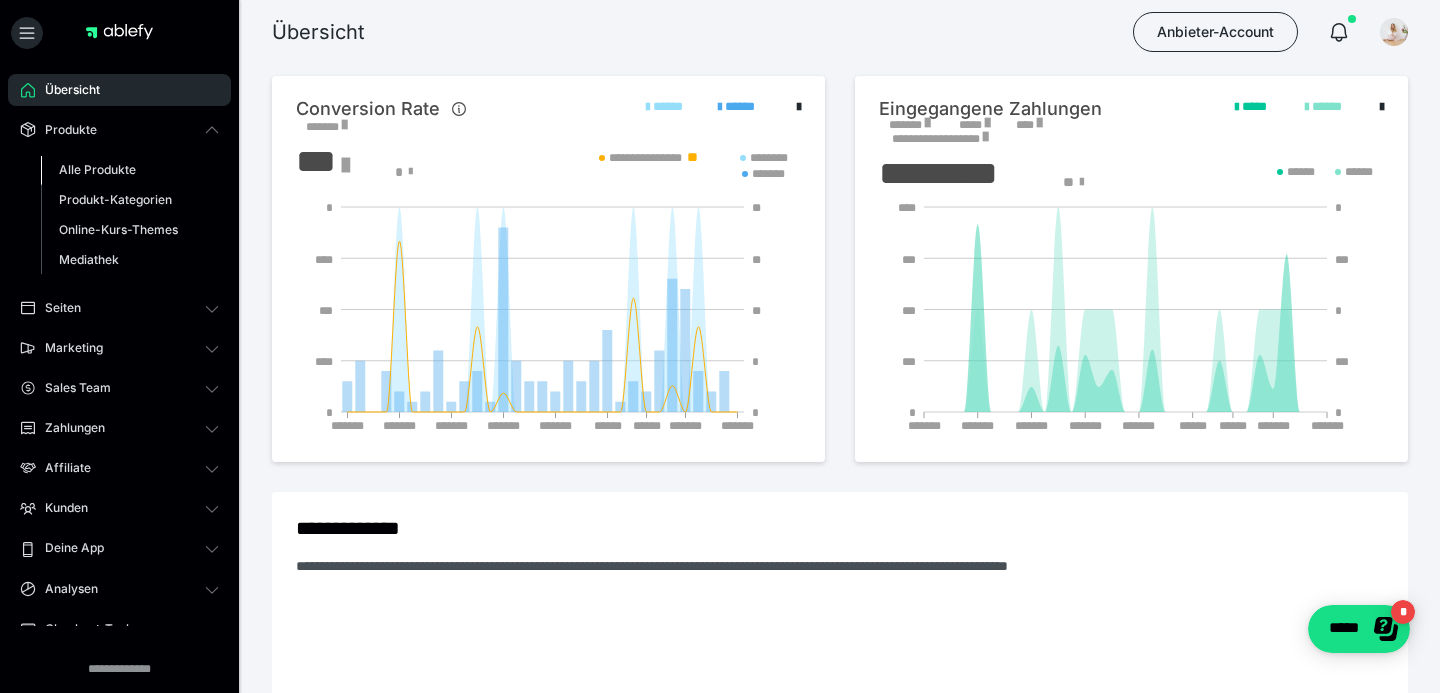 click on "Alle Produkte" at bounding box center [97, 169] 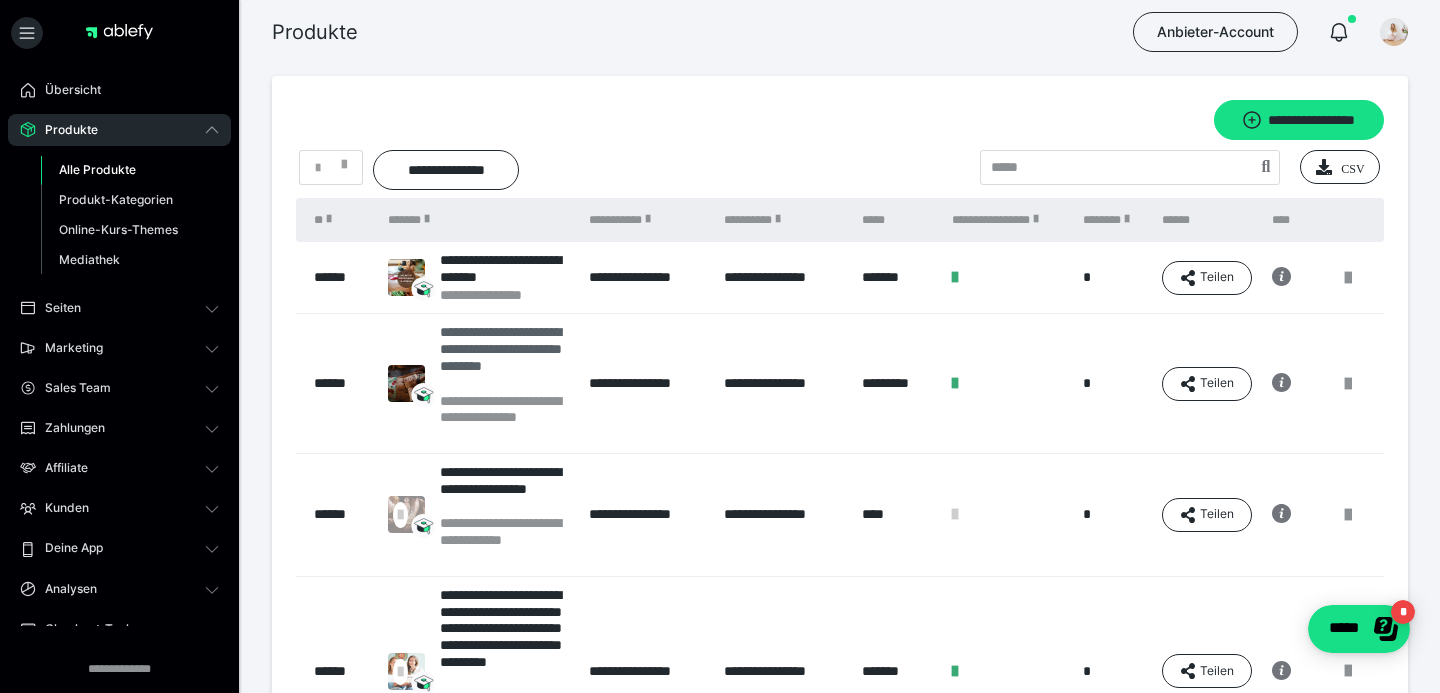 click on "**********" at bounding box center (504, 357) 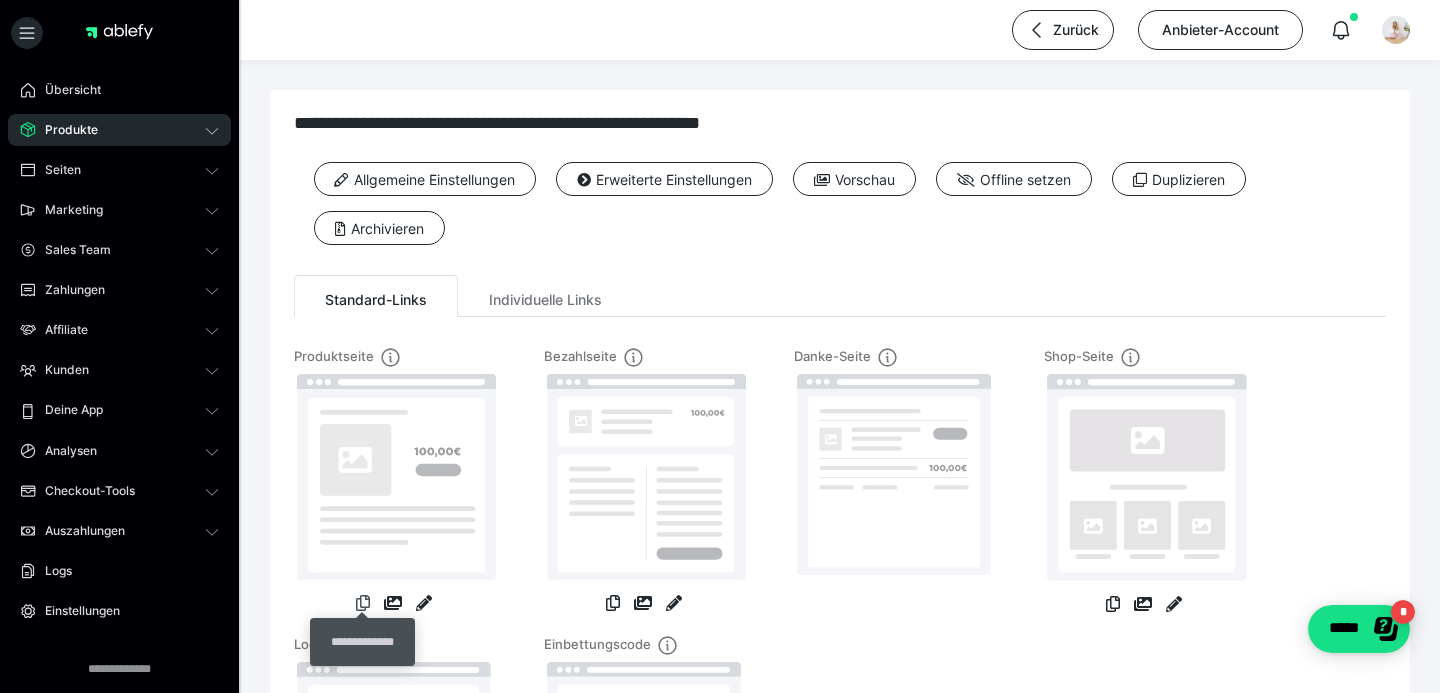 click at bounding box center (363, 603) 